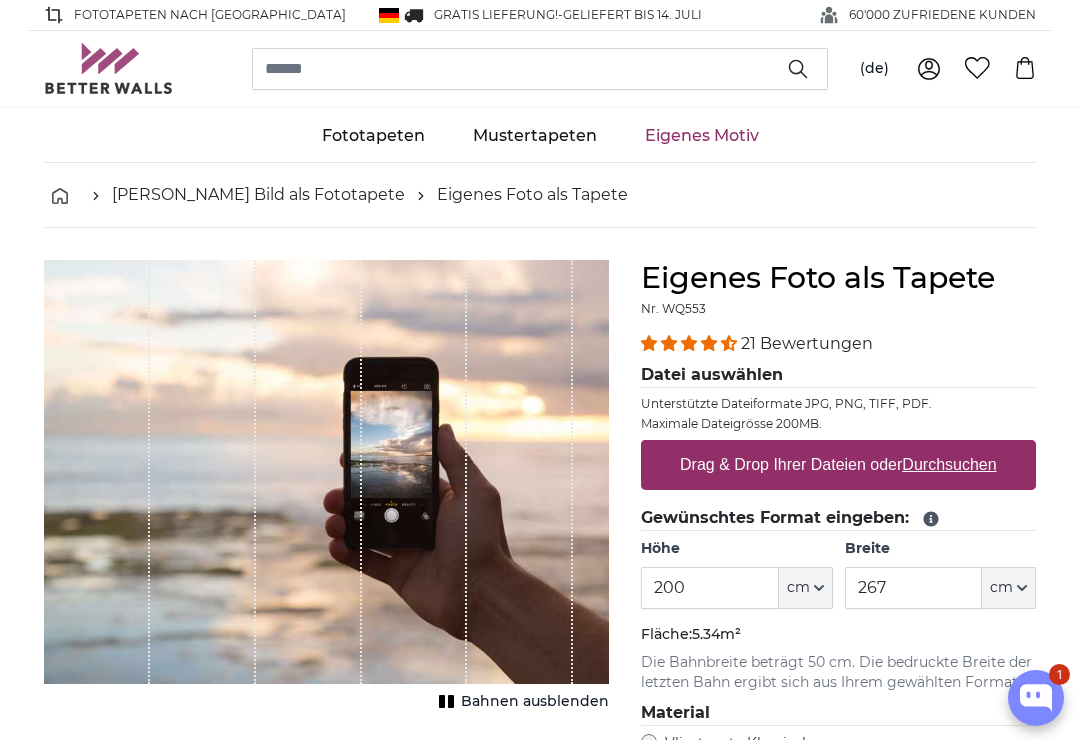 scroll, scrollTop: 0, scrollLeft: 0, axis: both 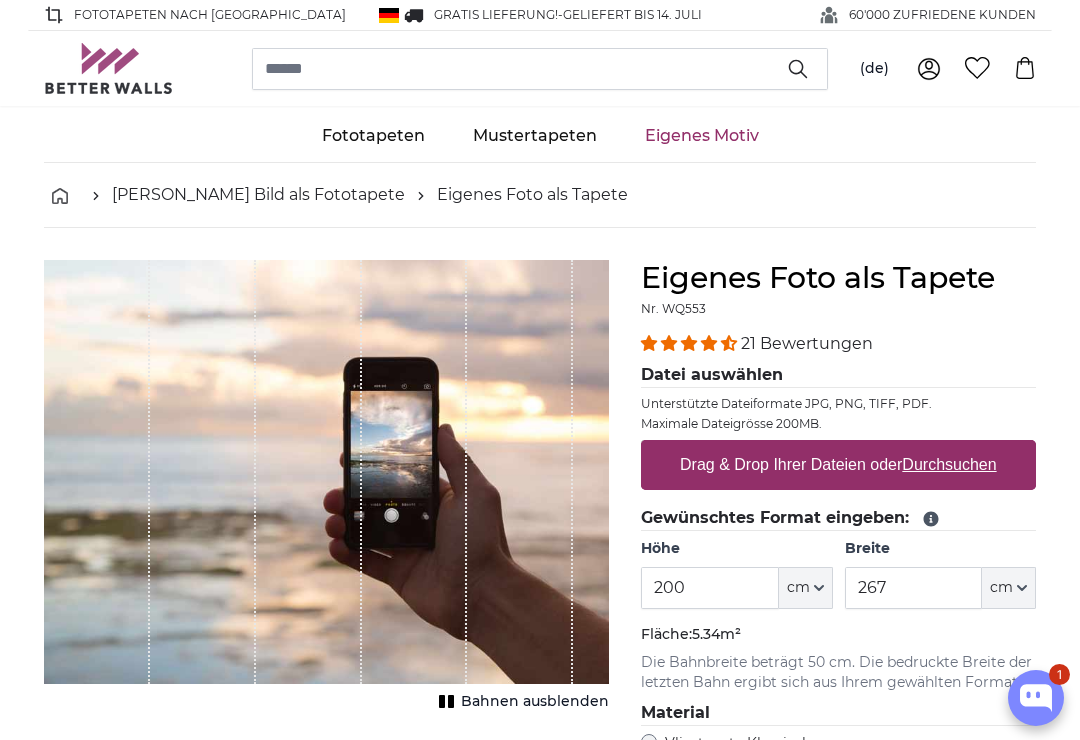 type on "**********" 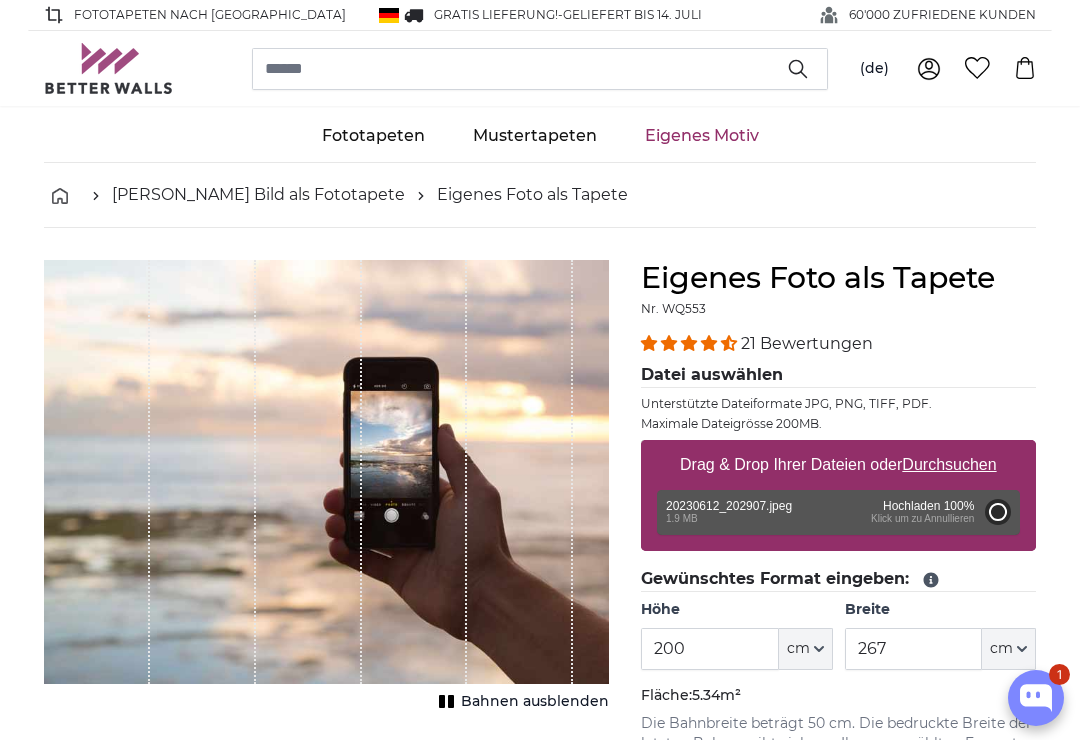 type on "90" 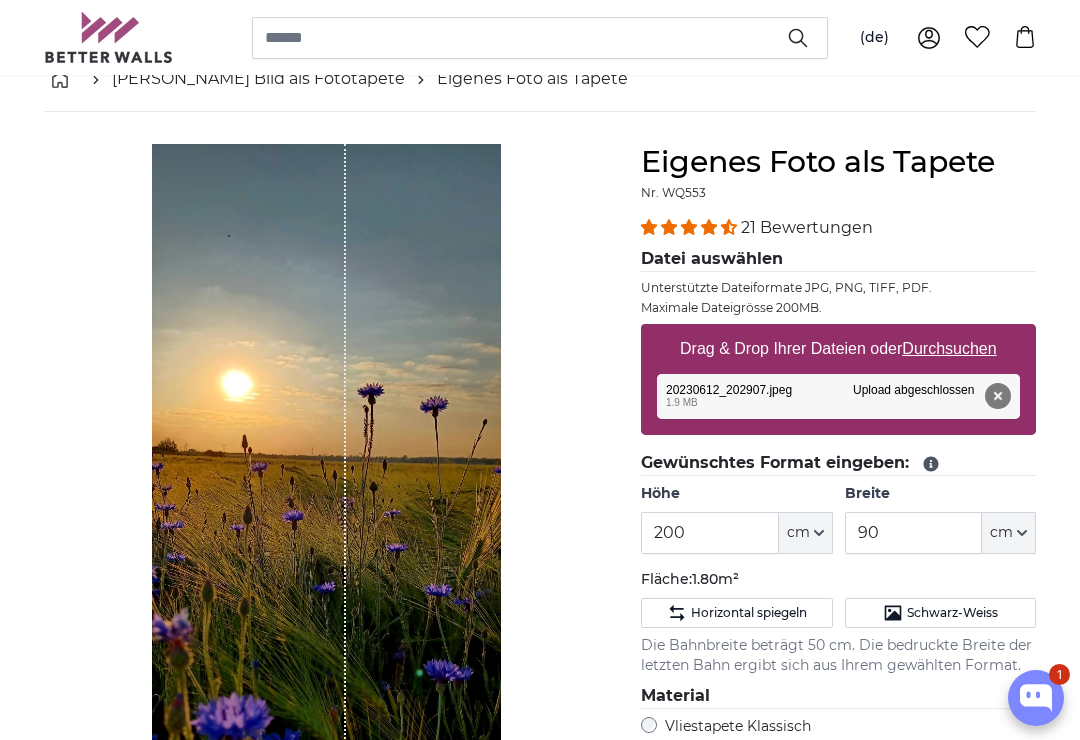 scroll, scrollTop: 147, scrollLeft: 0, axis: vertical 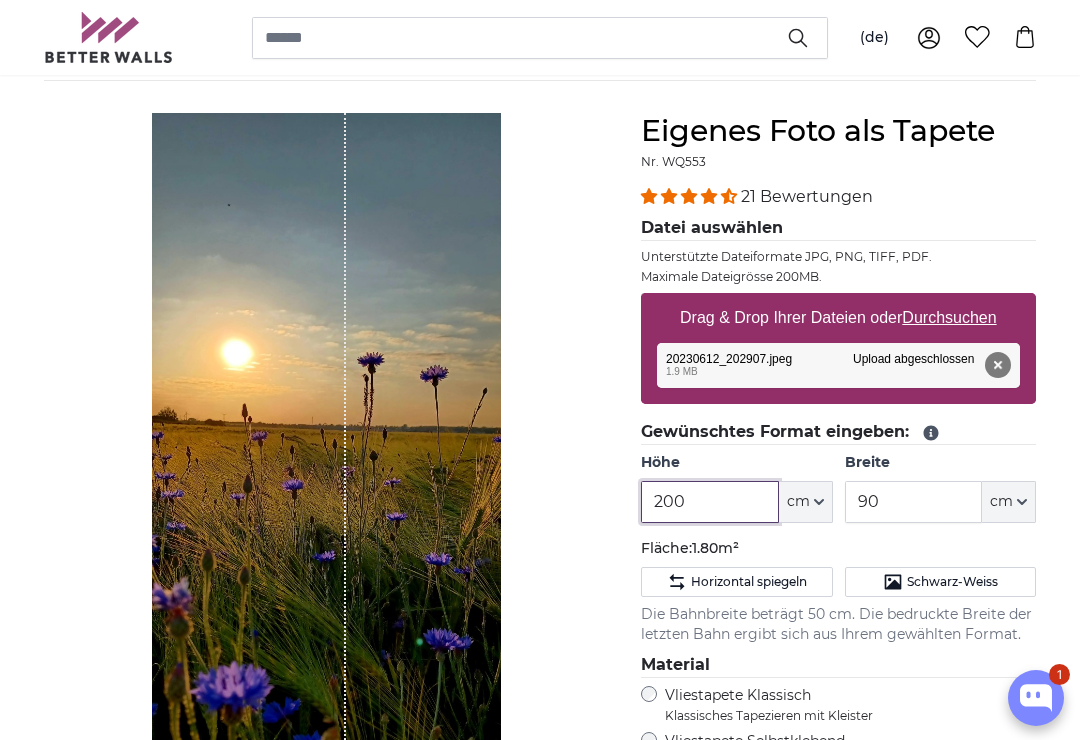 click on "200" at bounding box center (709, 502) 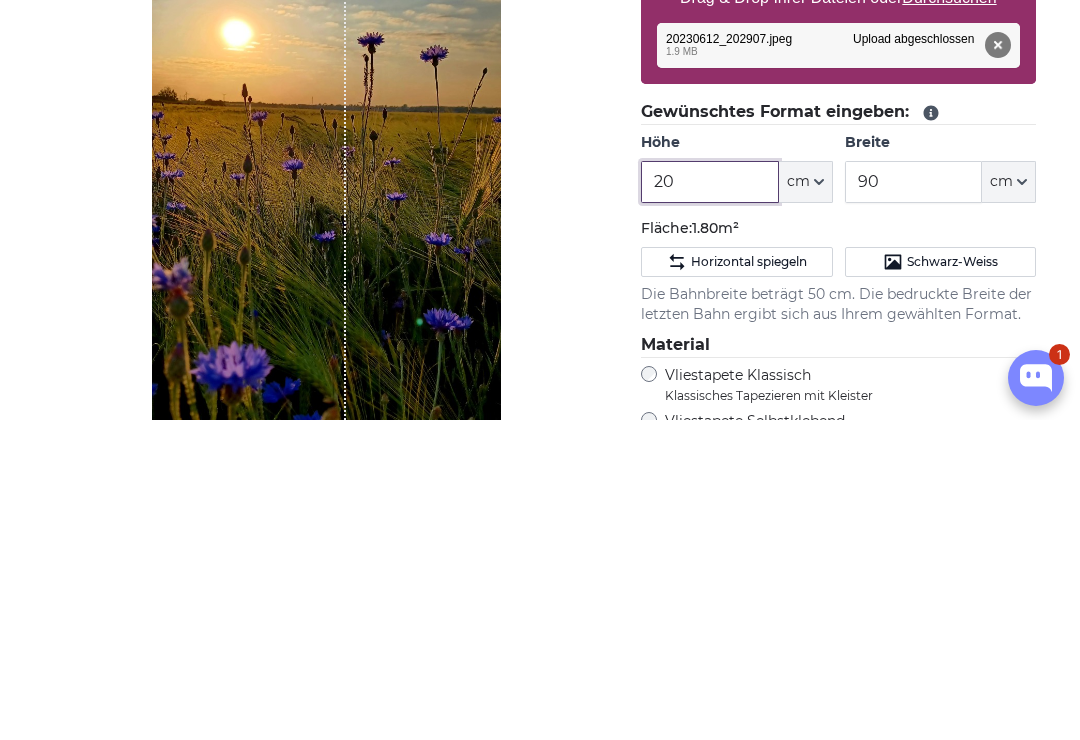 type on "2" 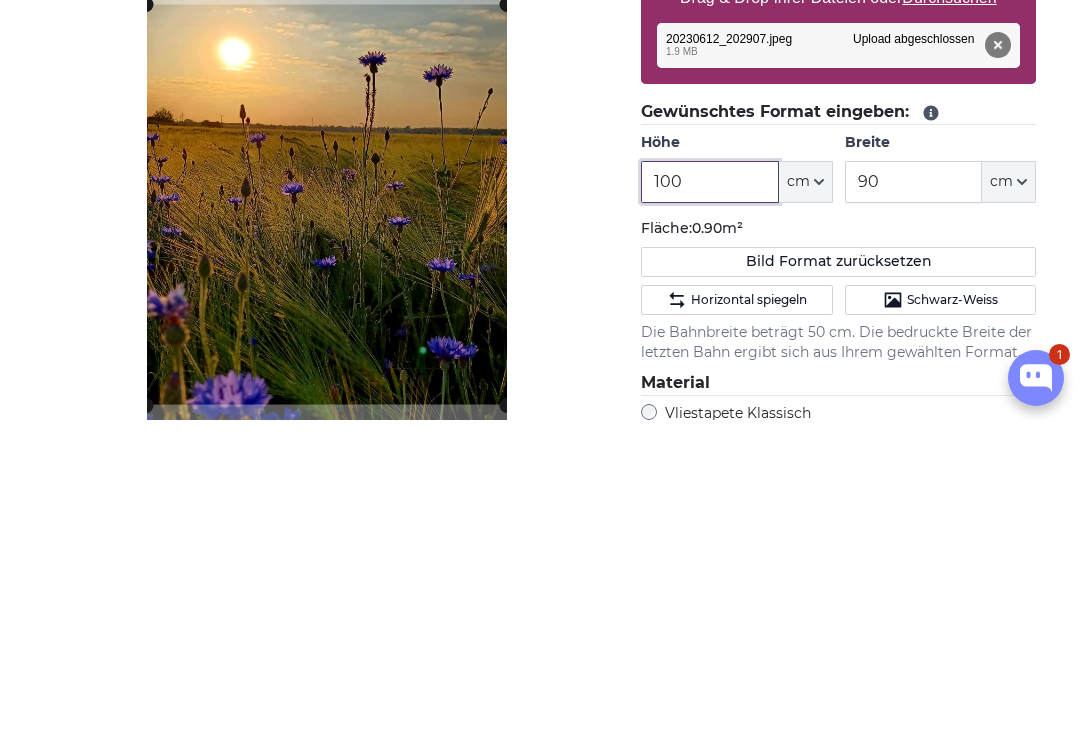type on "100" 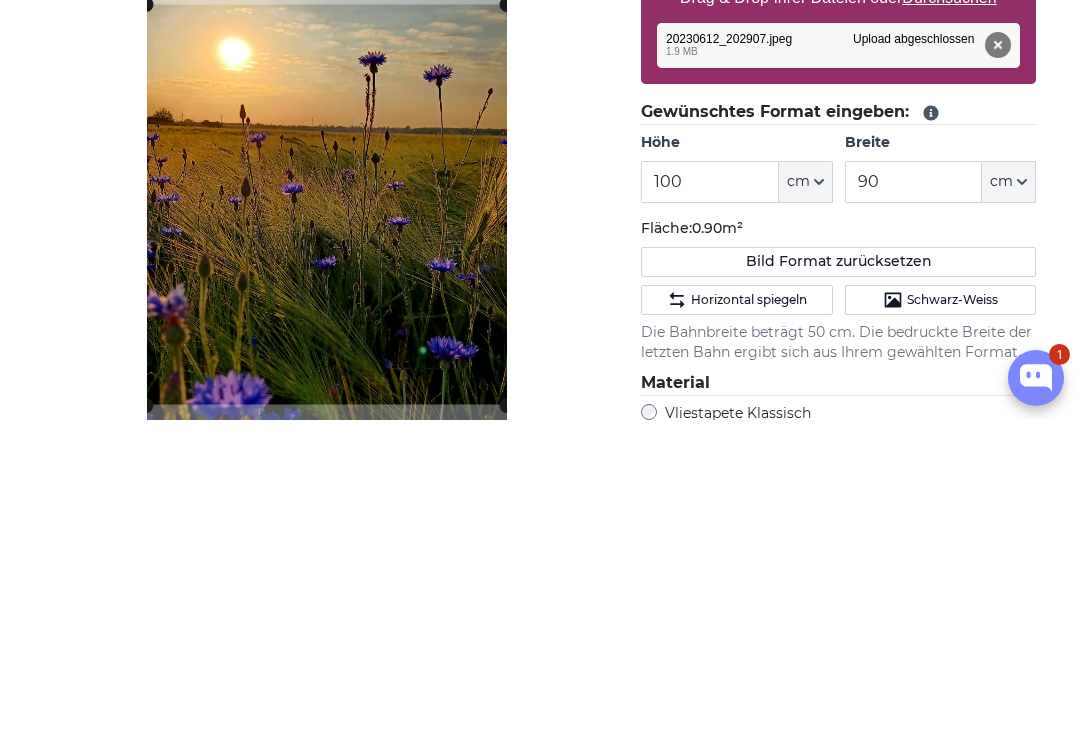 click on "90" at bounding box center (913, 502) 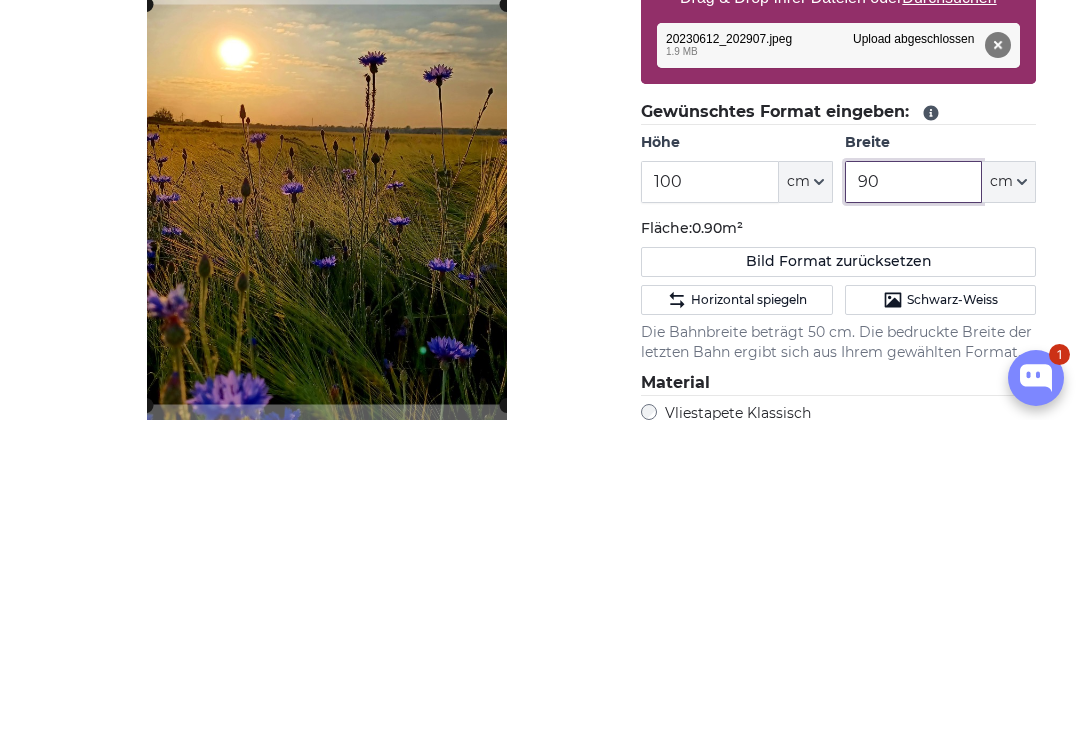 type on "9" 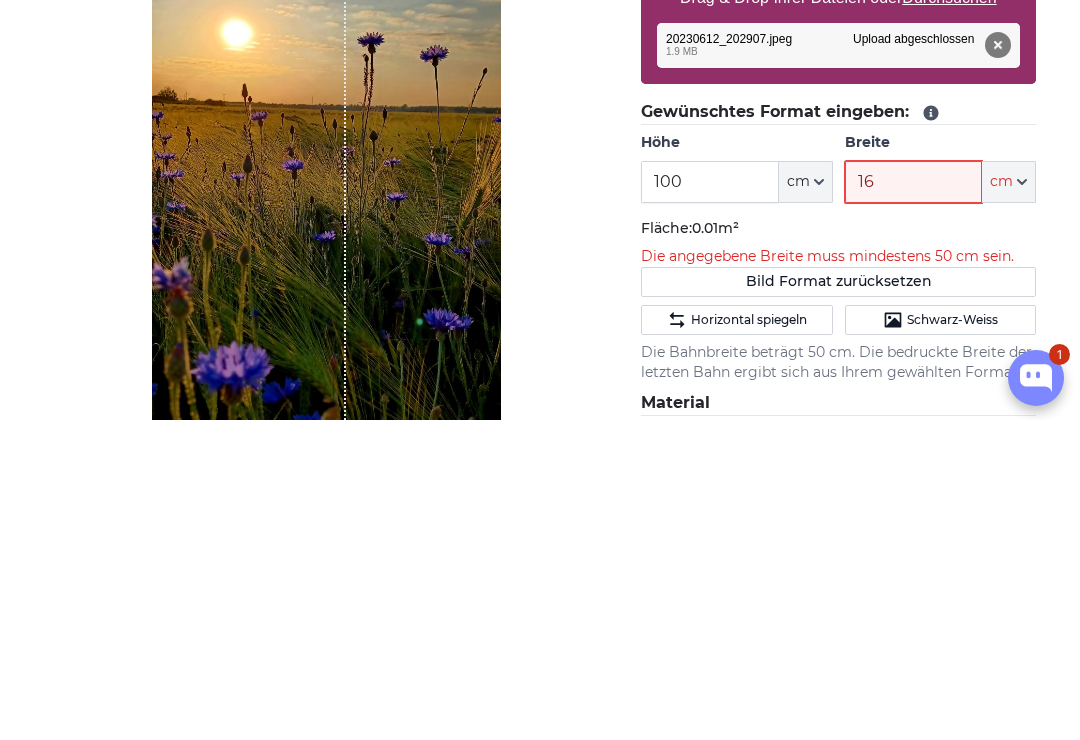 type on "160" 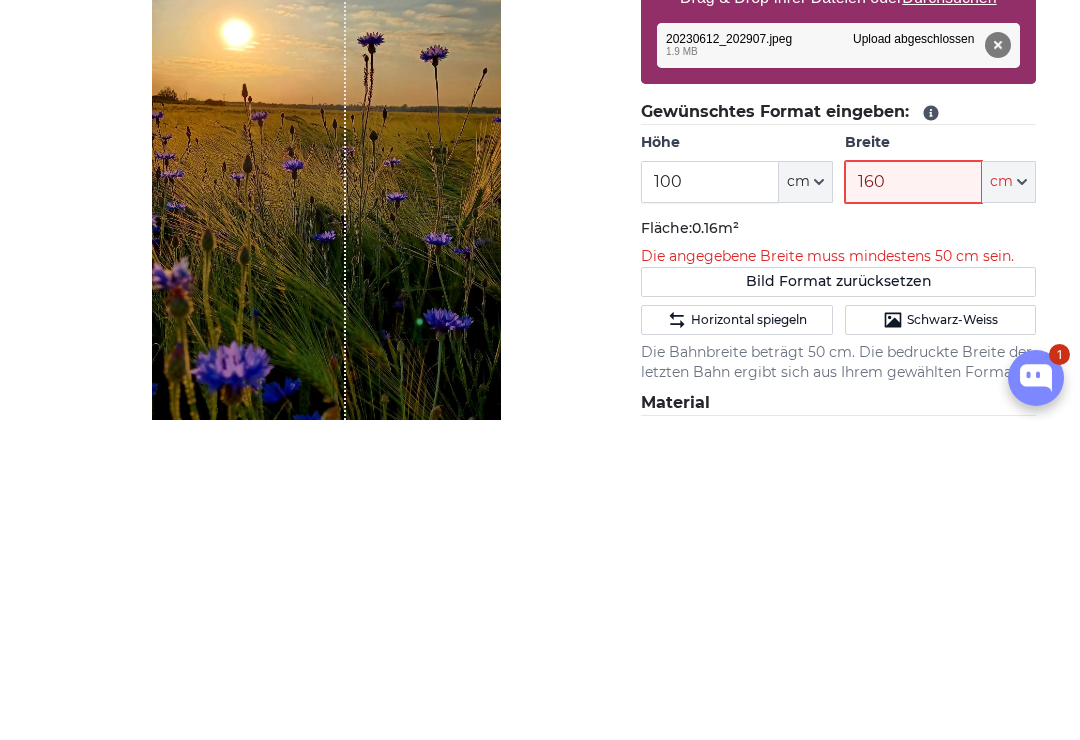 type 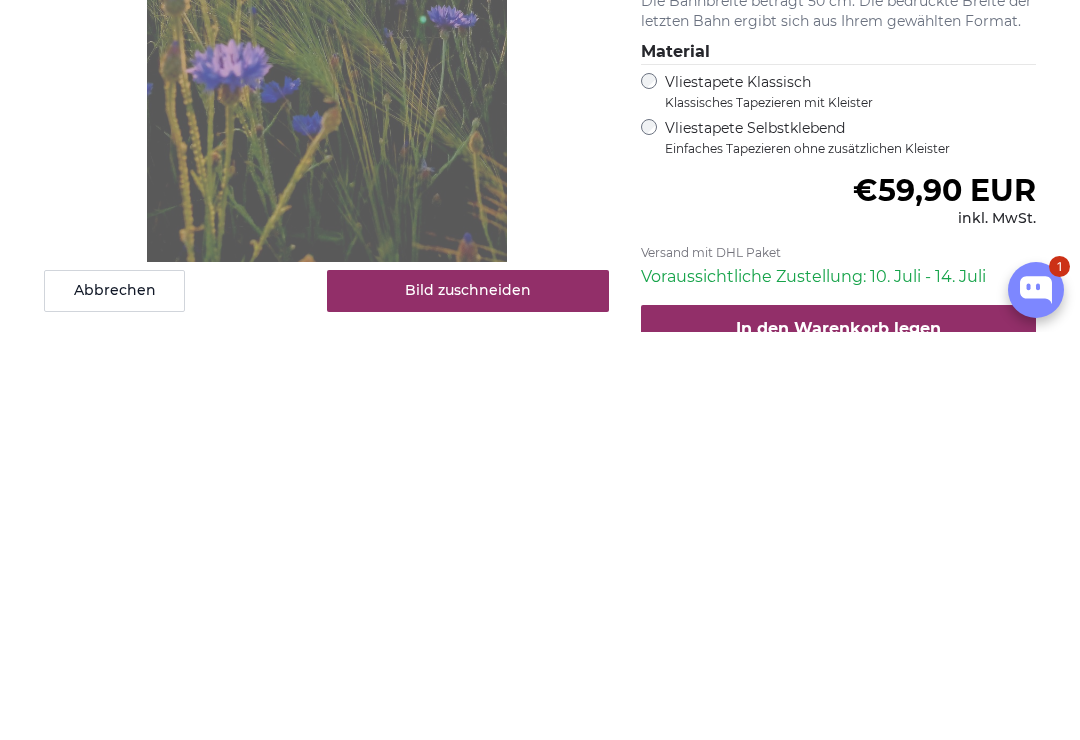 scroll, scrollTop: 391, scrollLeft: 0, axis: vertical 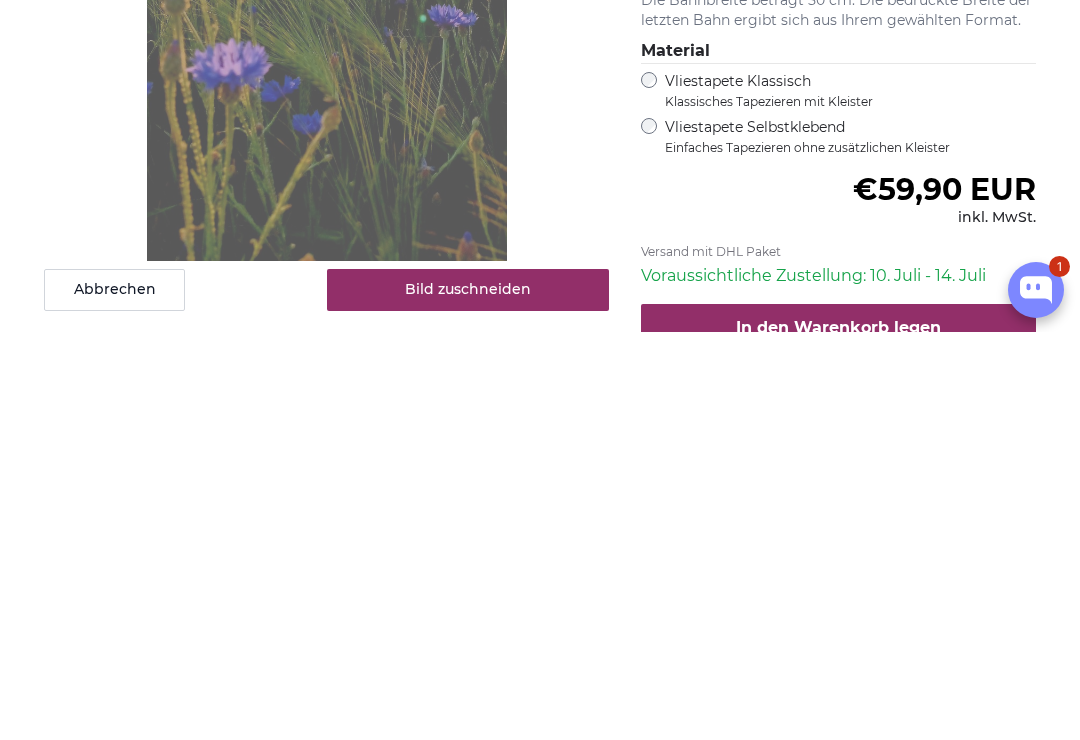 type on "160" 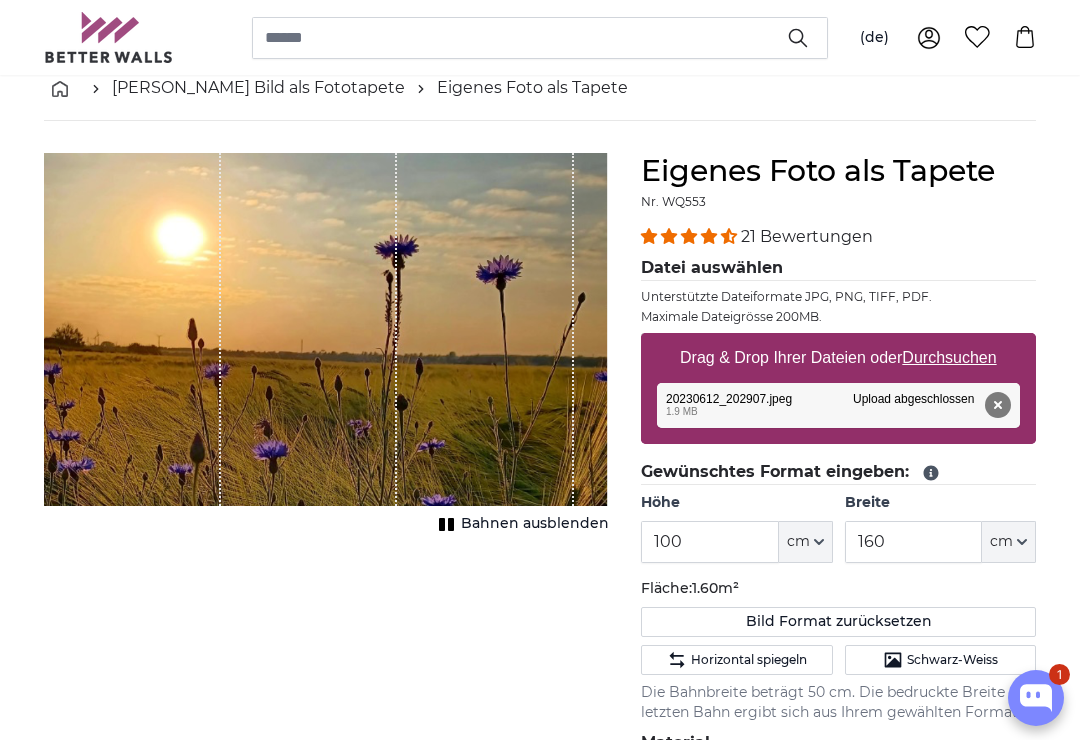 scroll, scrollTop: 105, scrollLeft: 0, axis: vertical 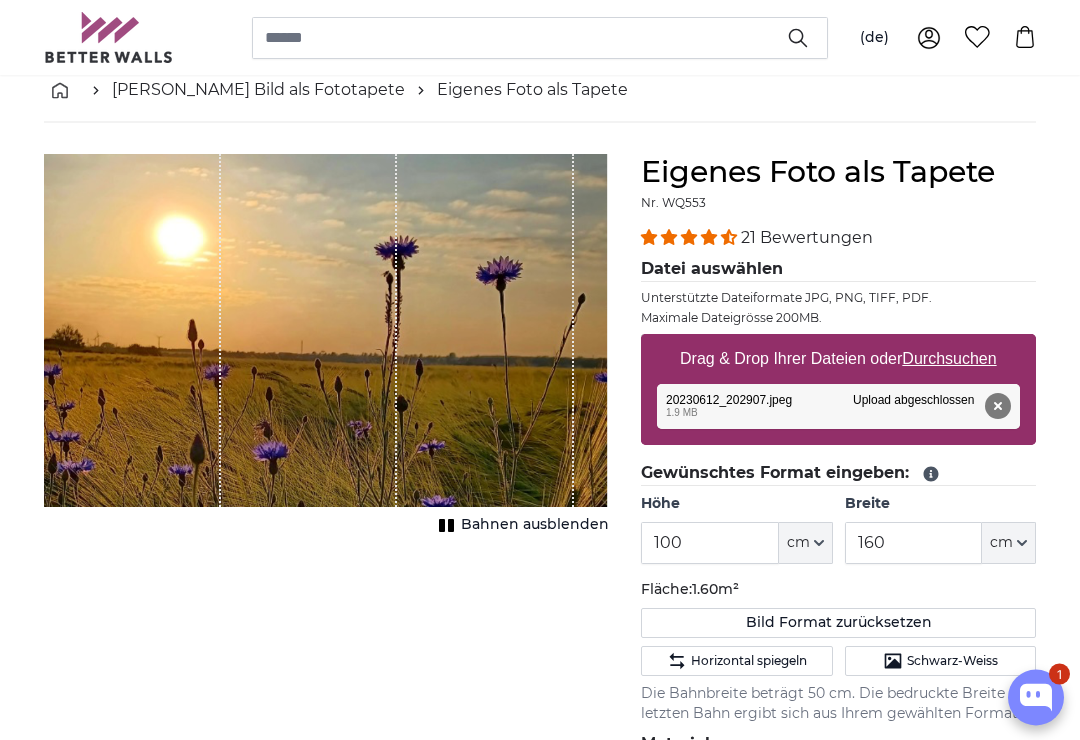 click at bounding box center (485, 331) 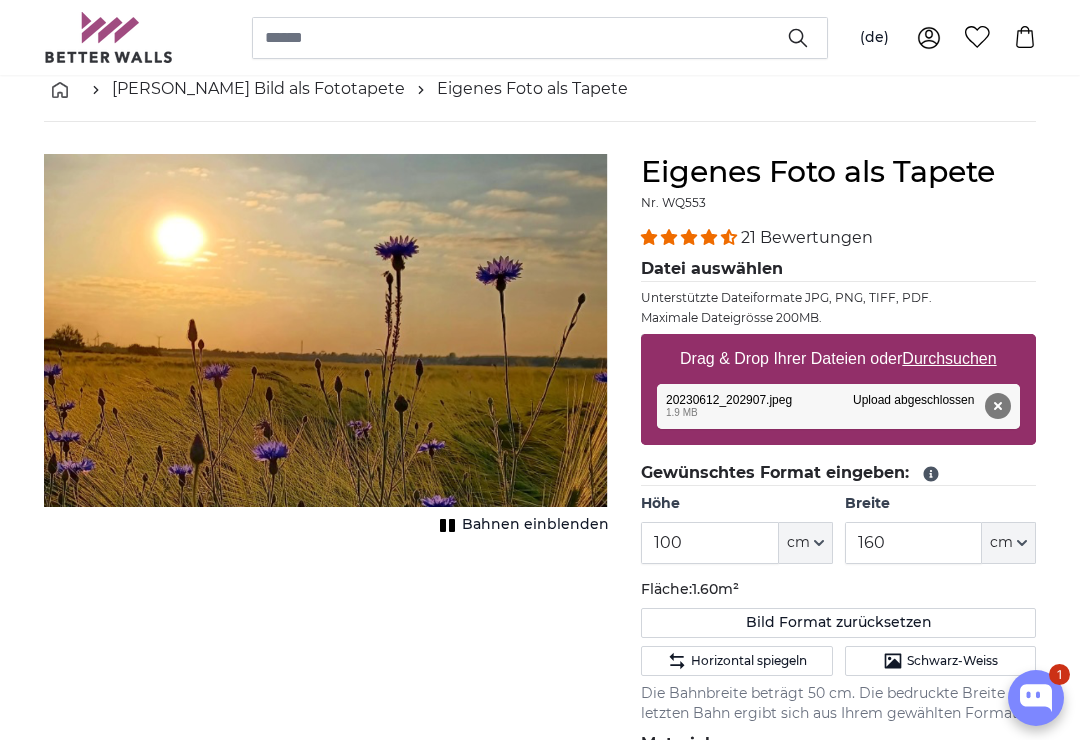 click 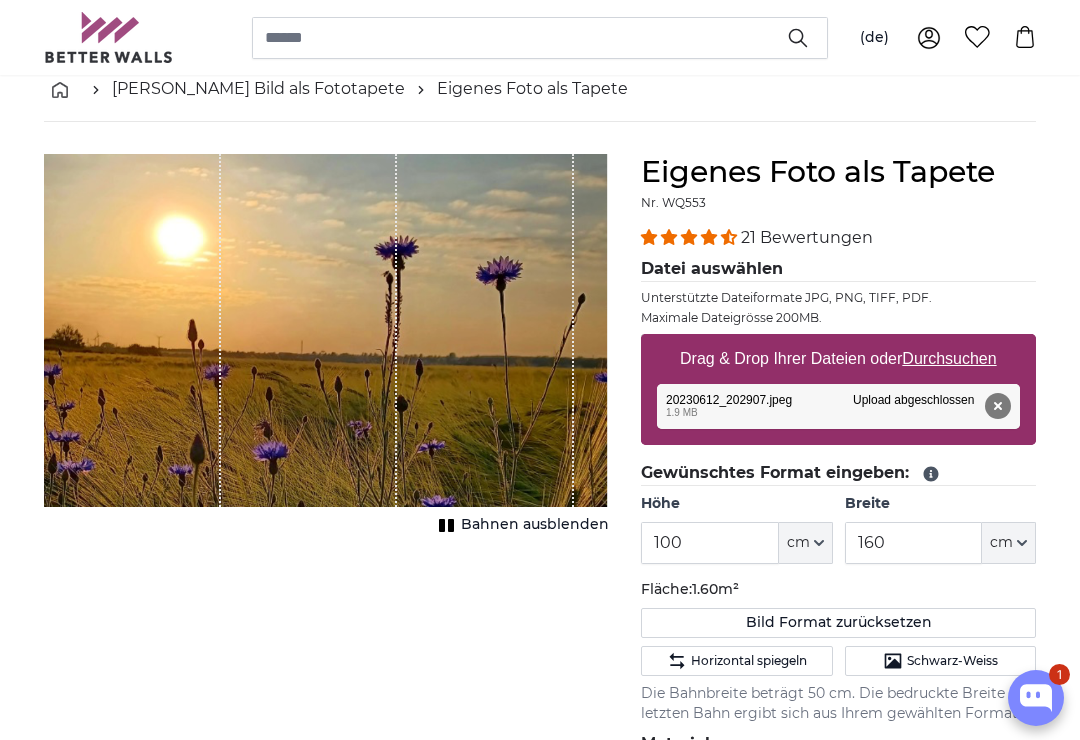 click 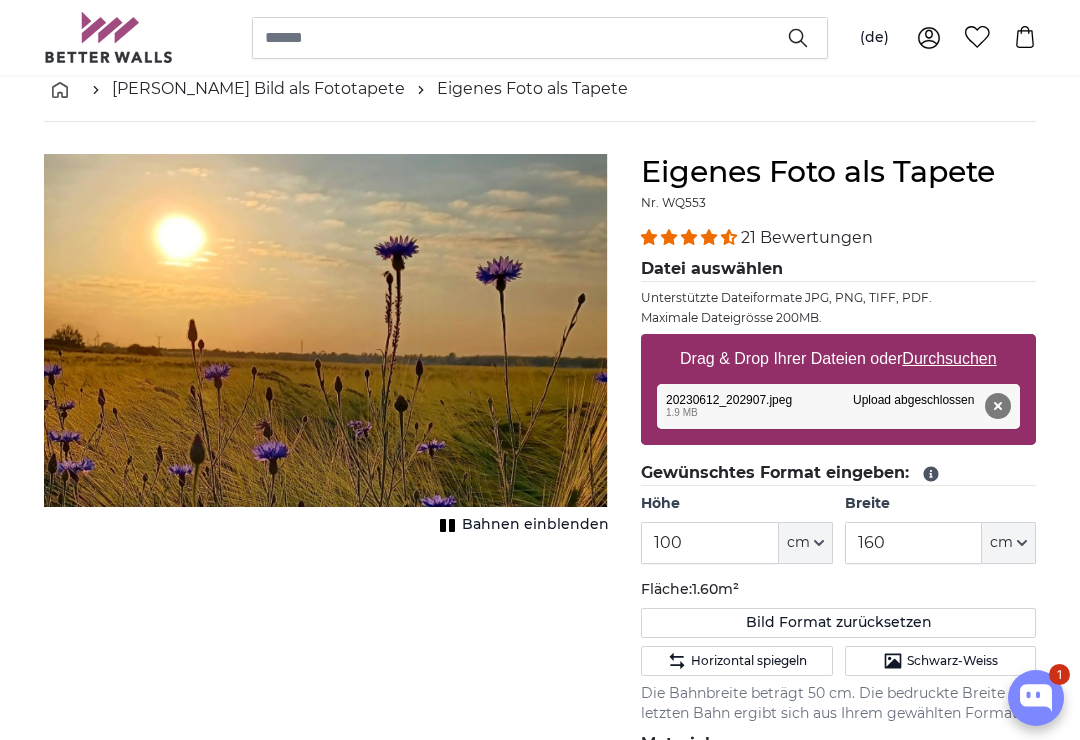 click on "Durchsuchen" at bounding box center [950, 358] 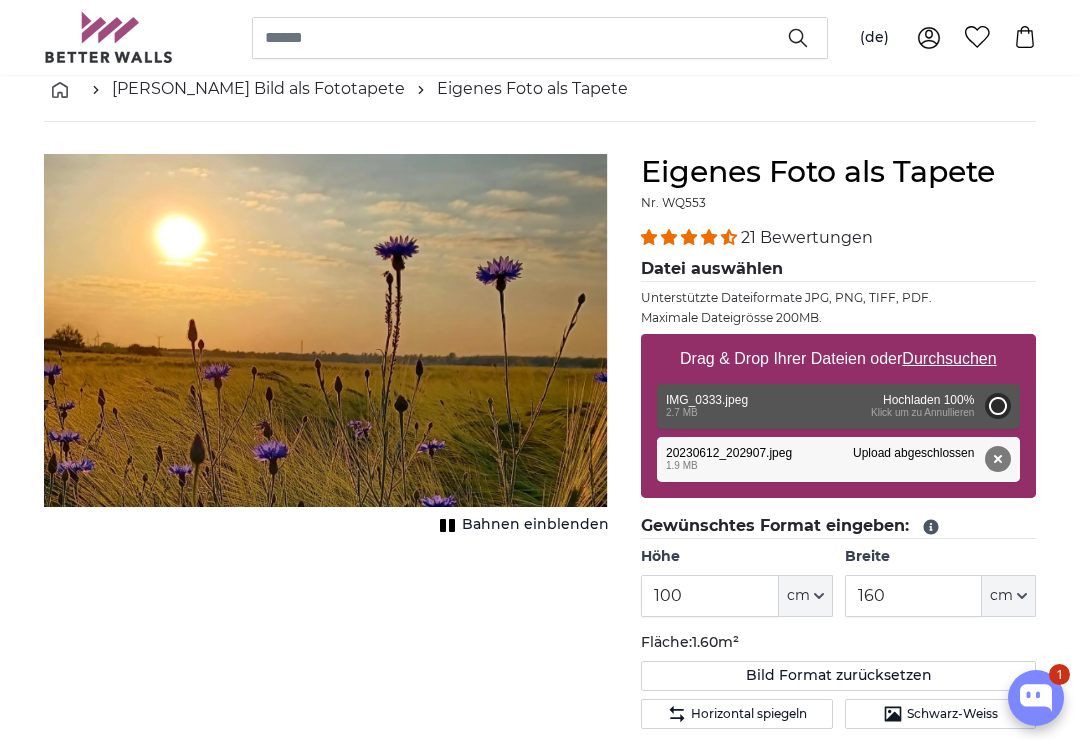 type on "200" 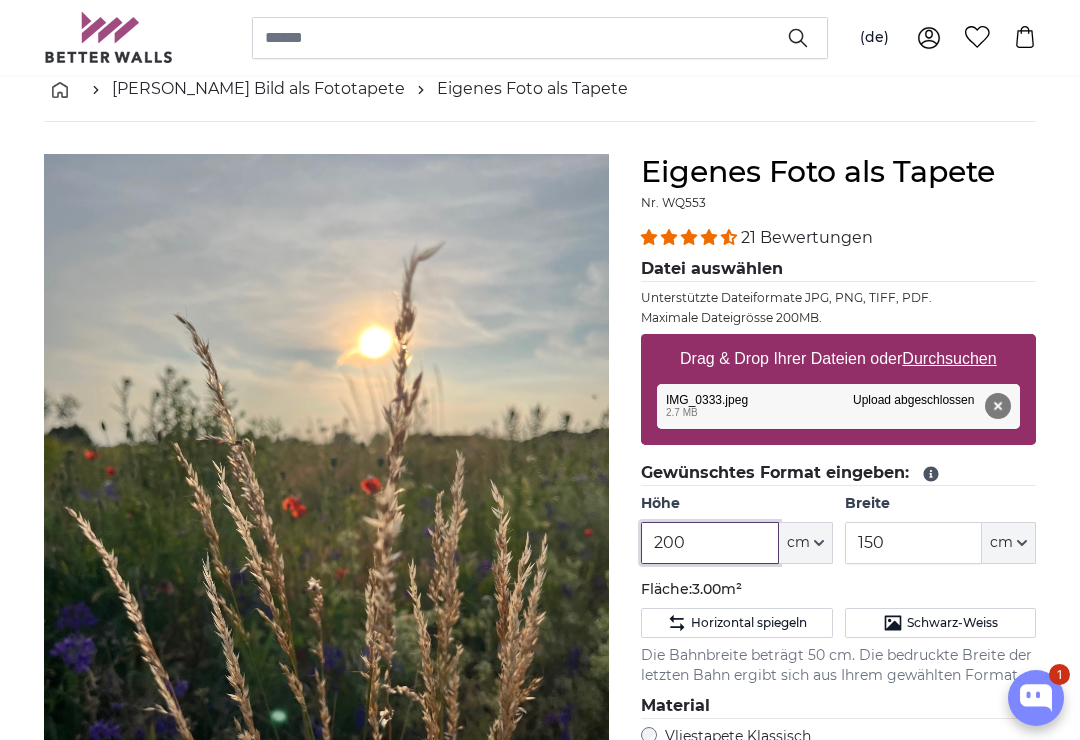 click on "200" at bounding box center (709, 543) 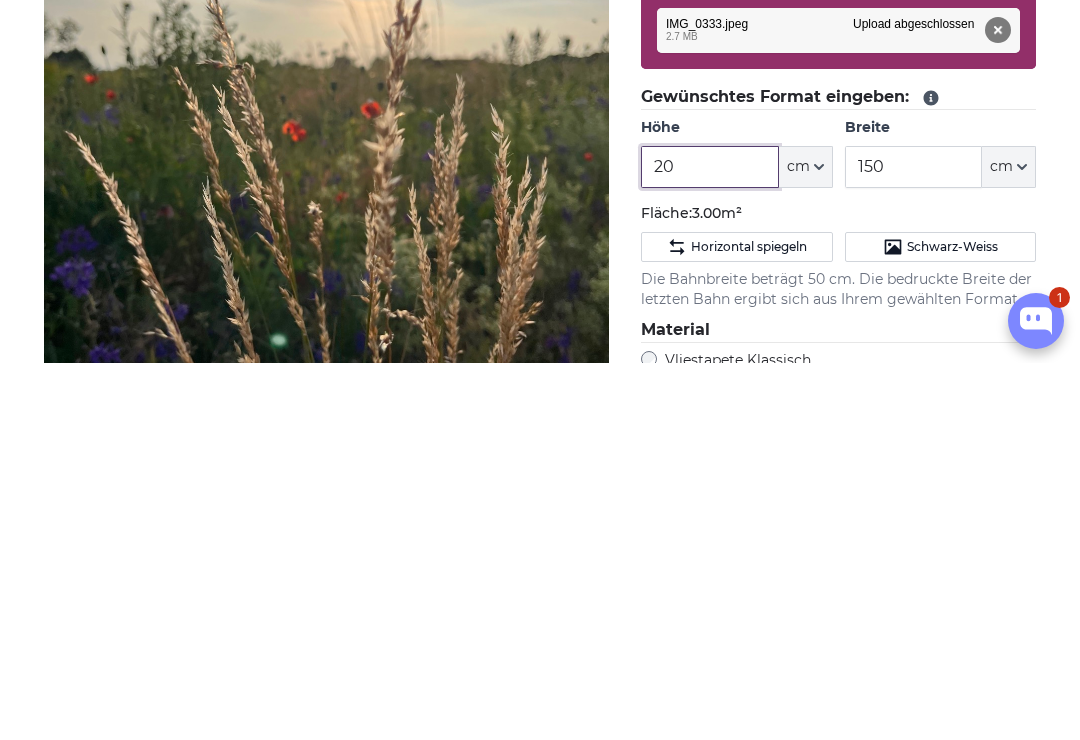 type on "2" 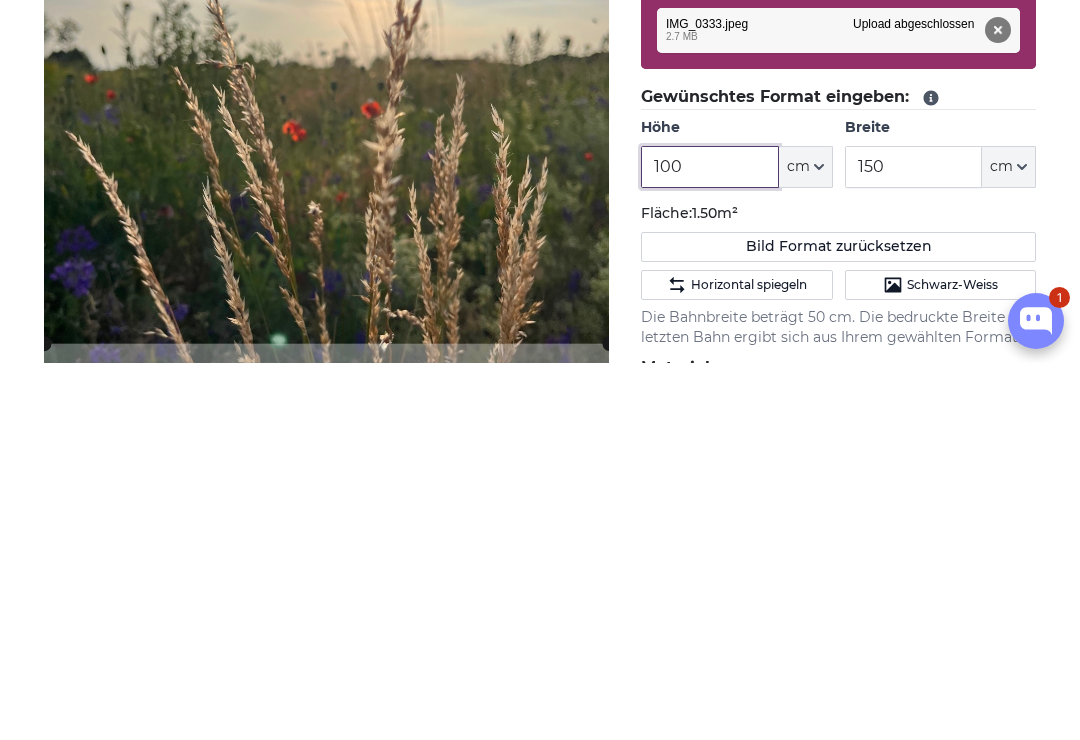 type on "100" 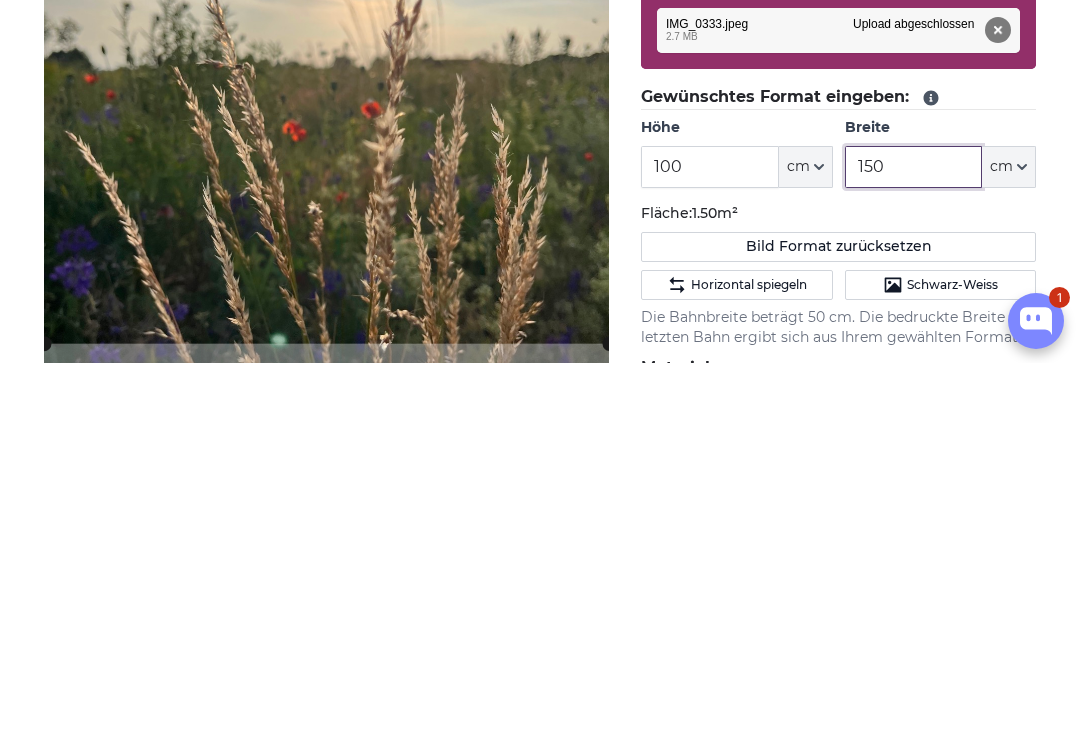click on "150" at bounding box center (913, 544) 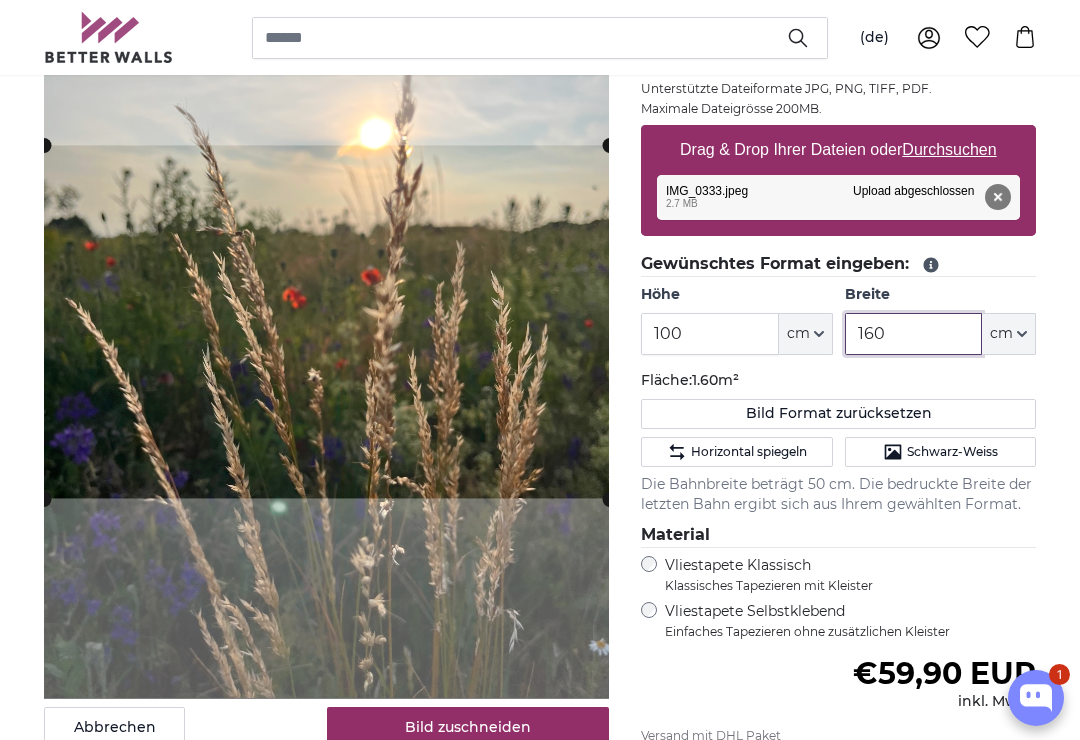 scroll, scrollTop: 314, scrollLeft: 0, axis: vertical 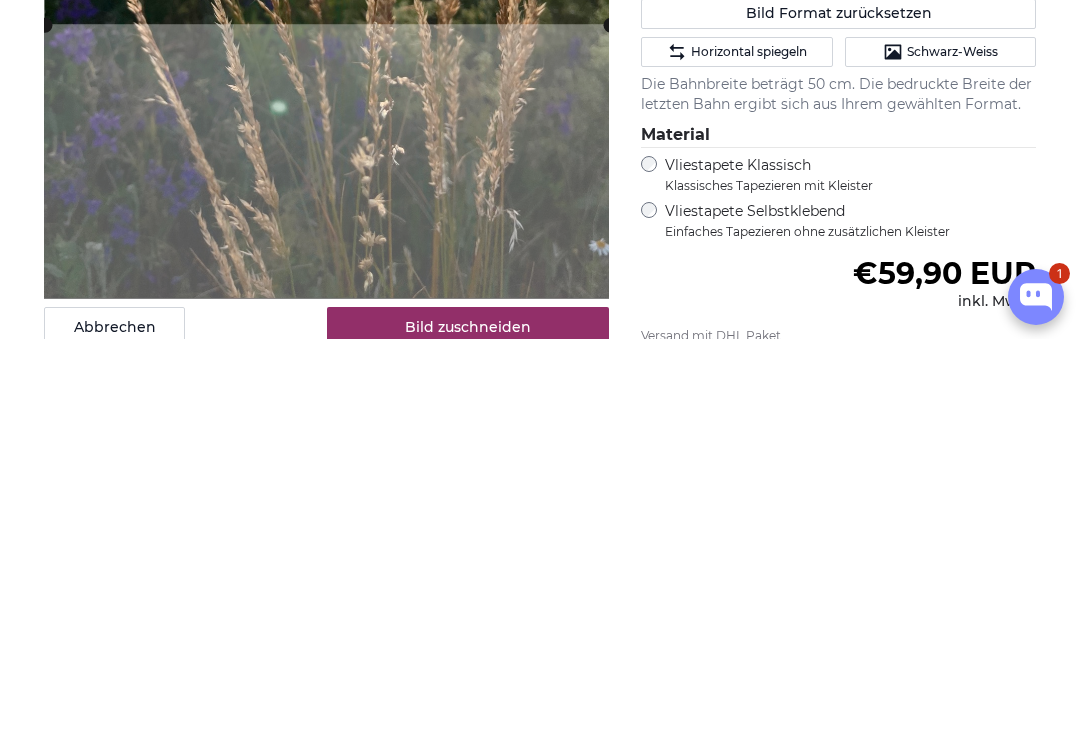 type on "160" 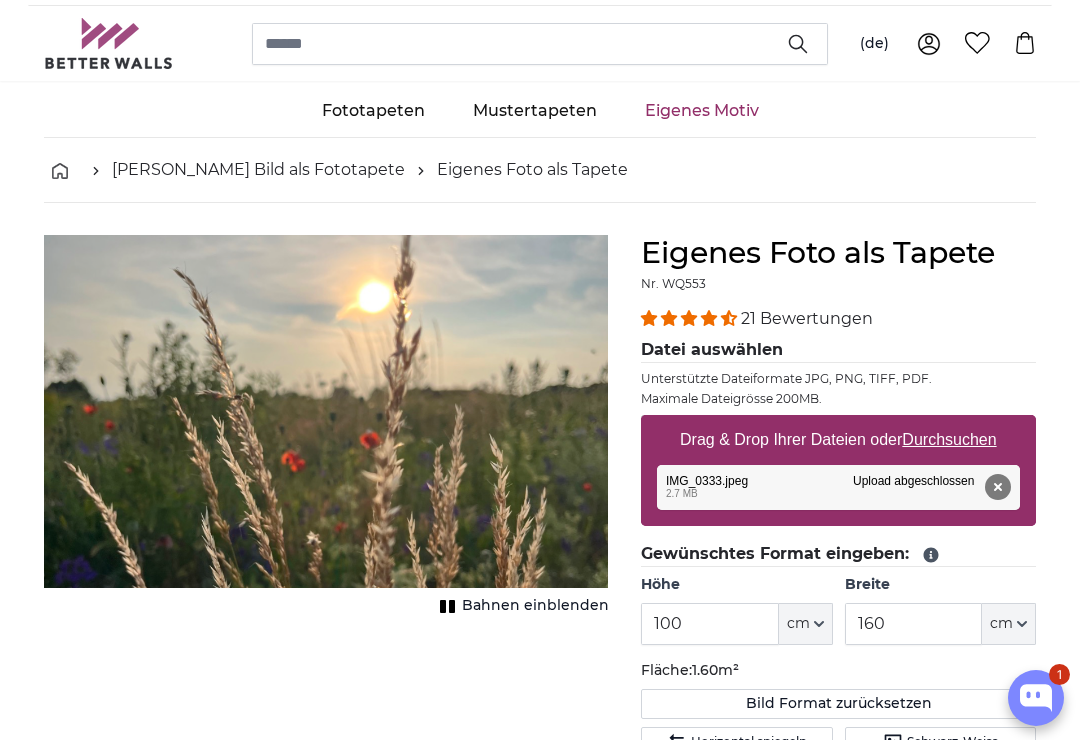 scroll, scrollTop: 29, scrollLeft: 0, axis: vertical 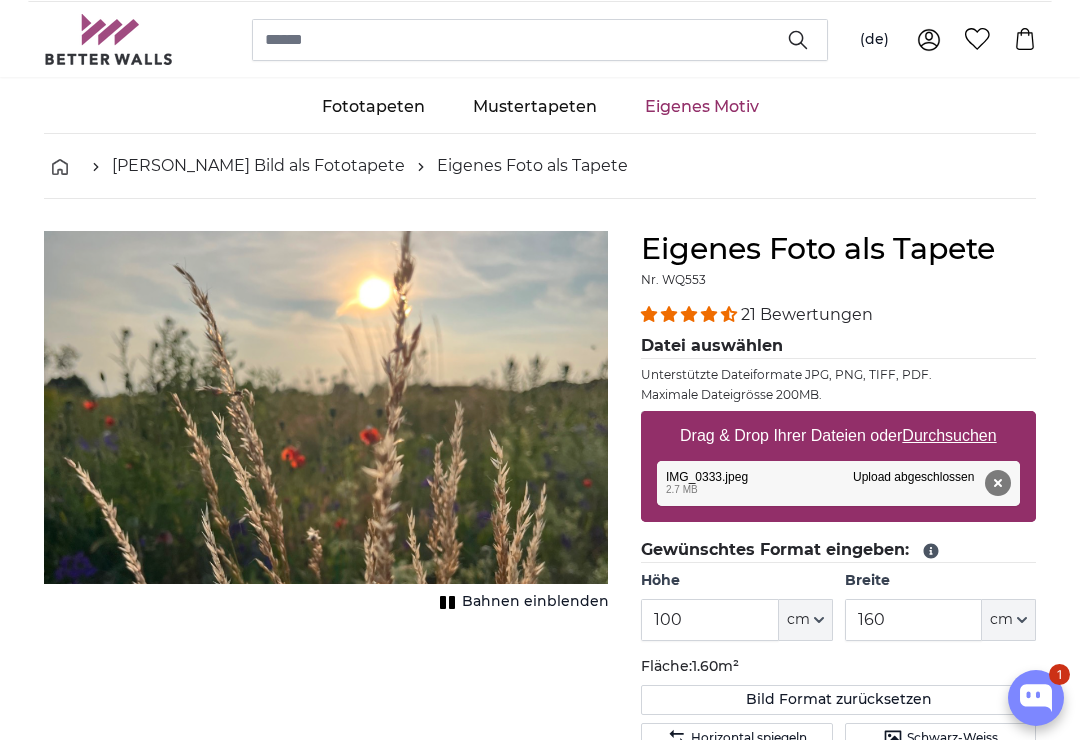 click on "Durchsuchen" at bounding box center [950, 435] 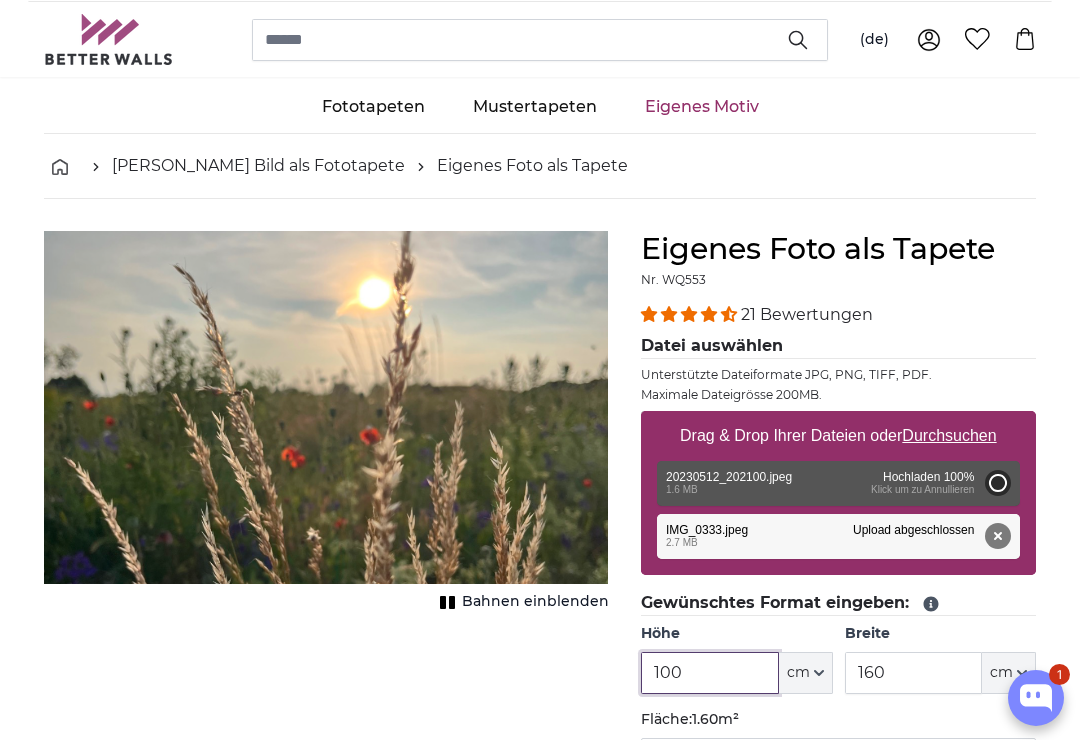 click on "100" at bounding box center [709, 673] 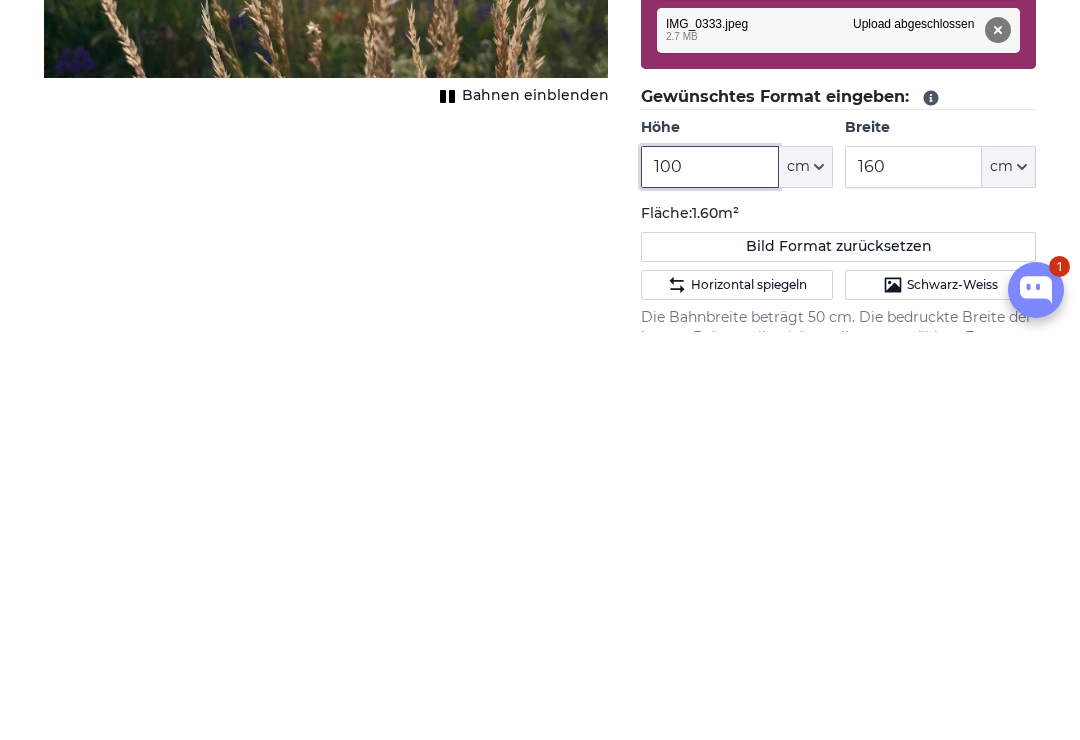 type on "200" 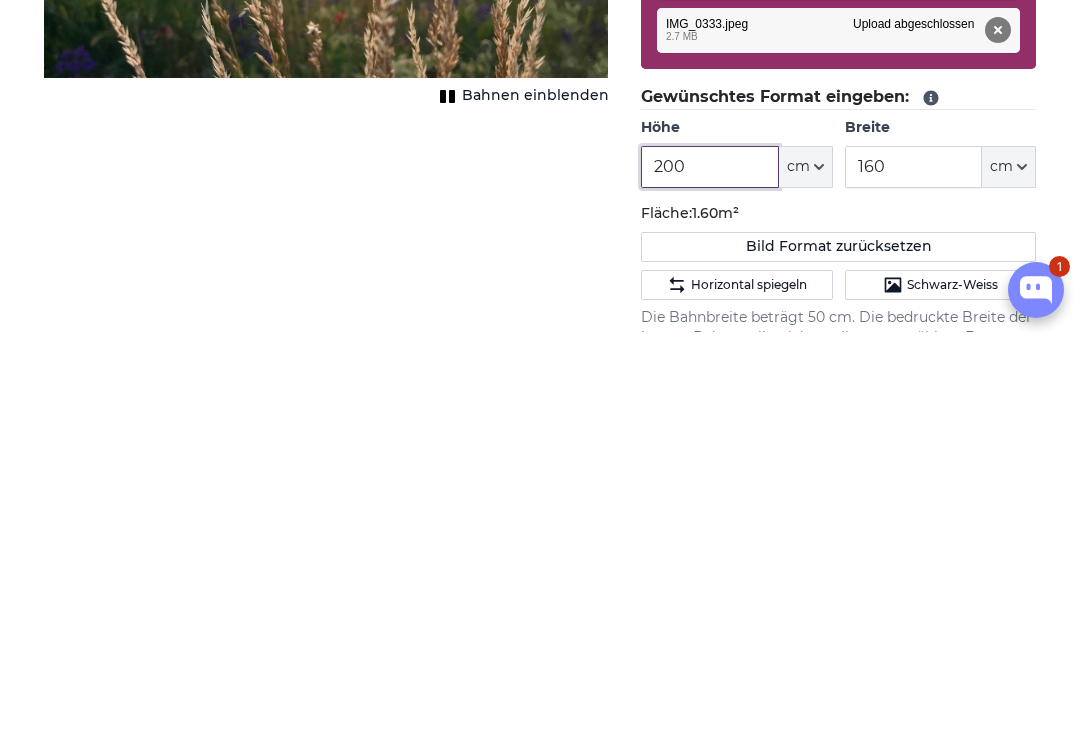 type on "90" 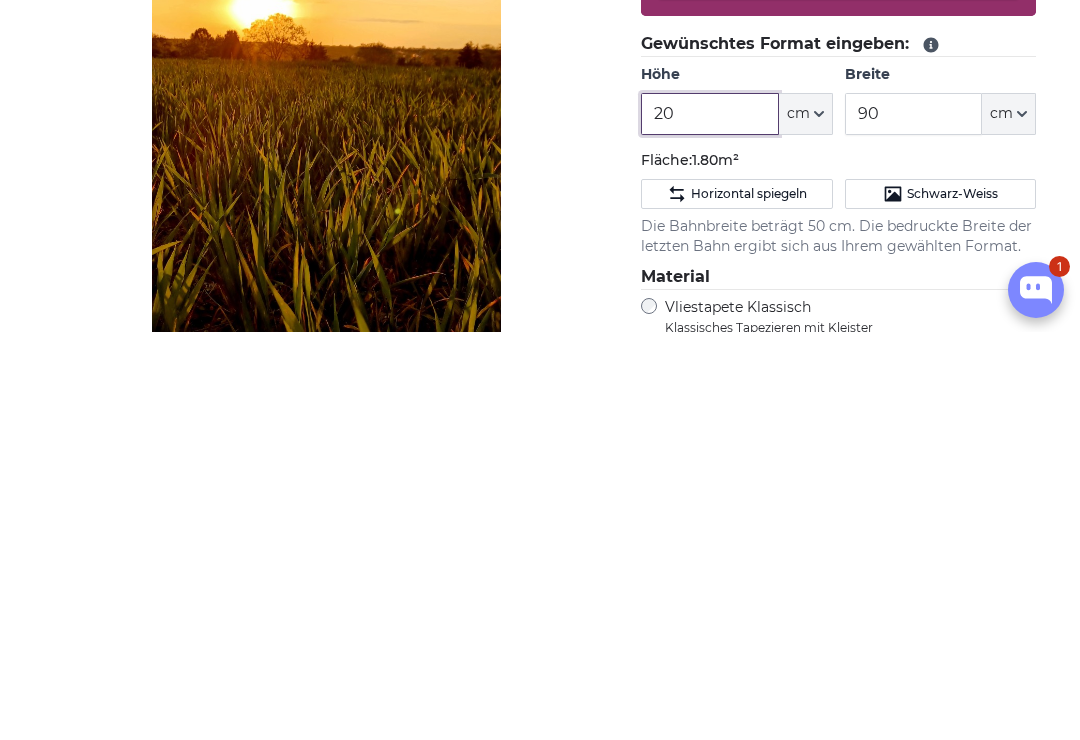 type on "2" 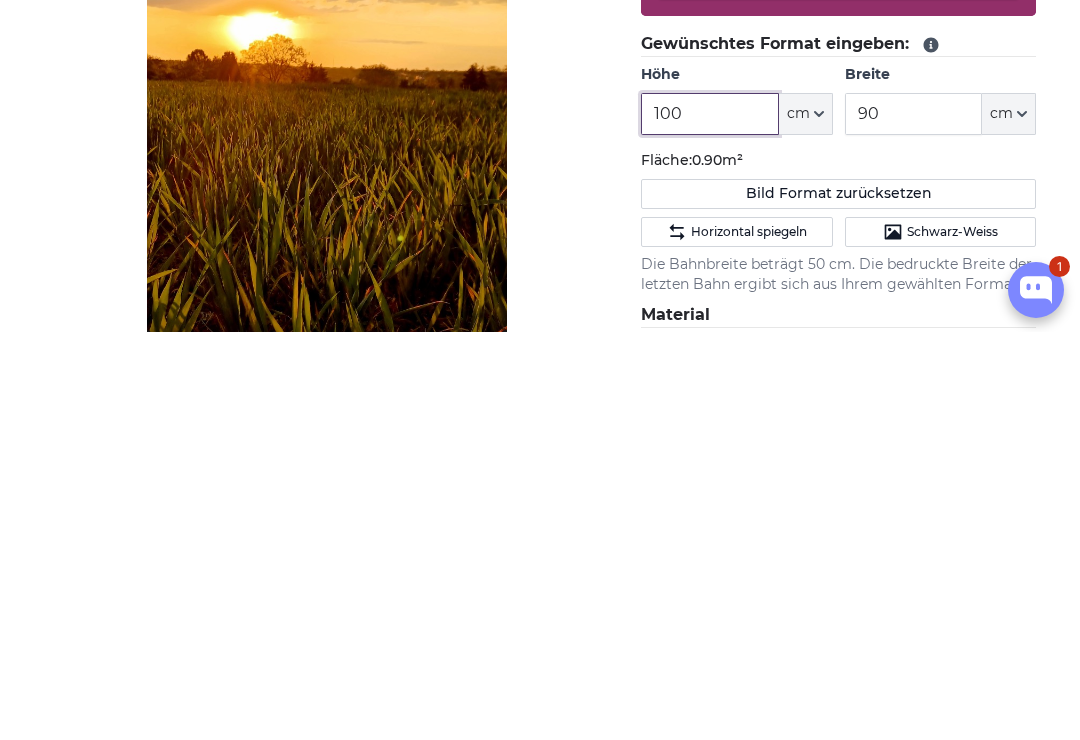 type on "100" 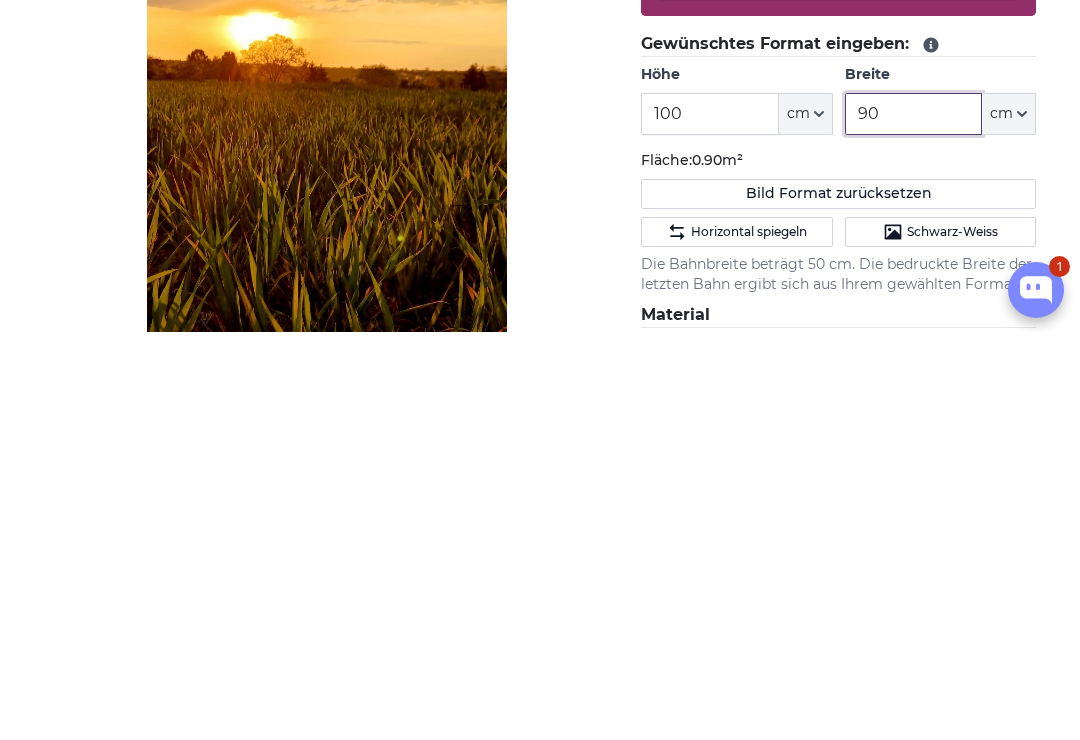 click on "90" at bounding box center [913, 522] 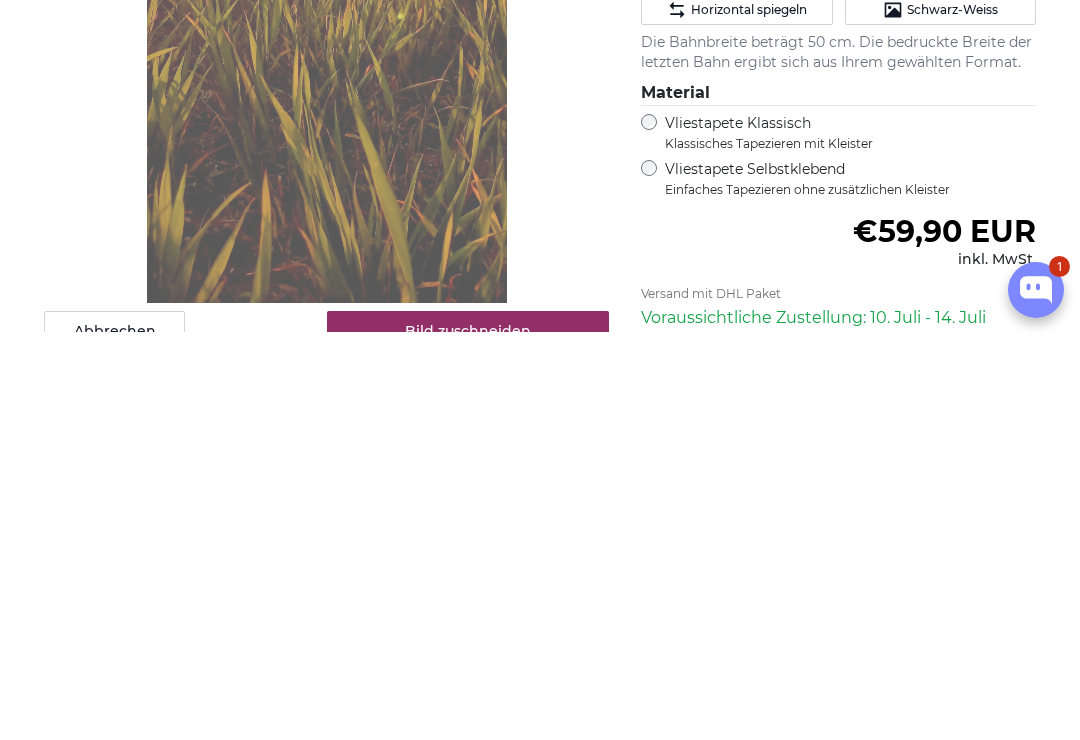 type on "160" 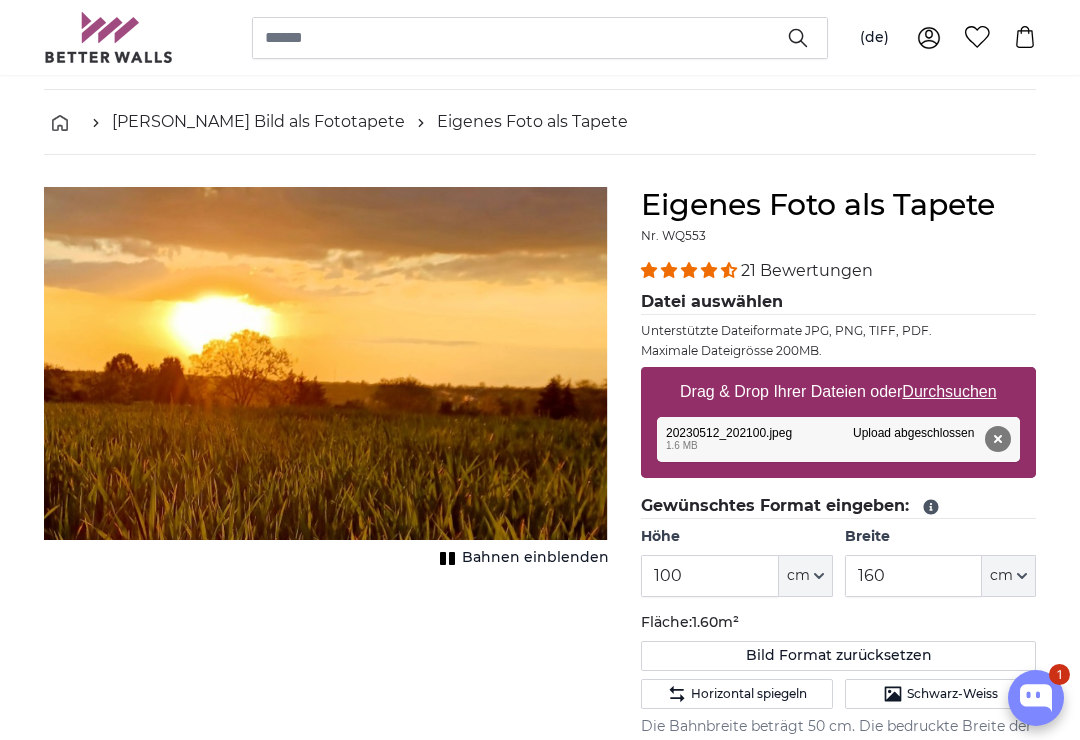 scroll, scrollTop: 0, scrollLeft: 0, axis: both 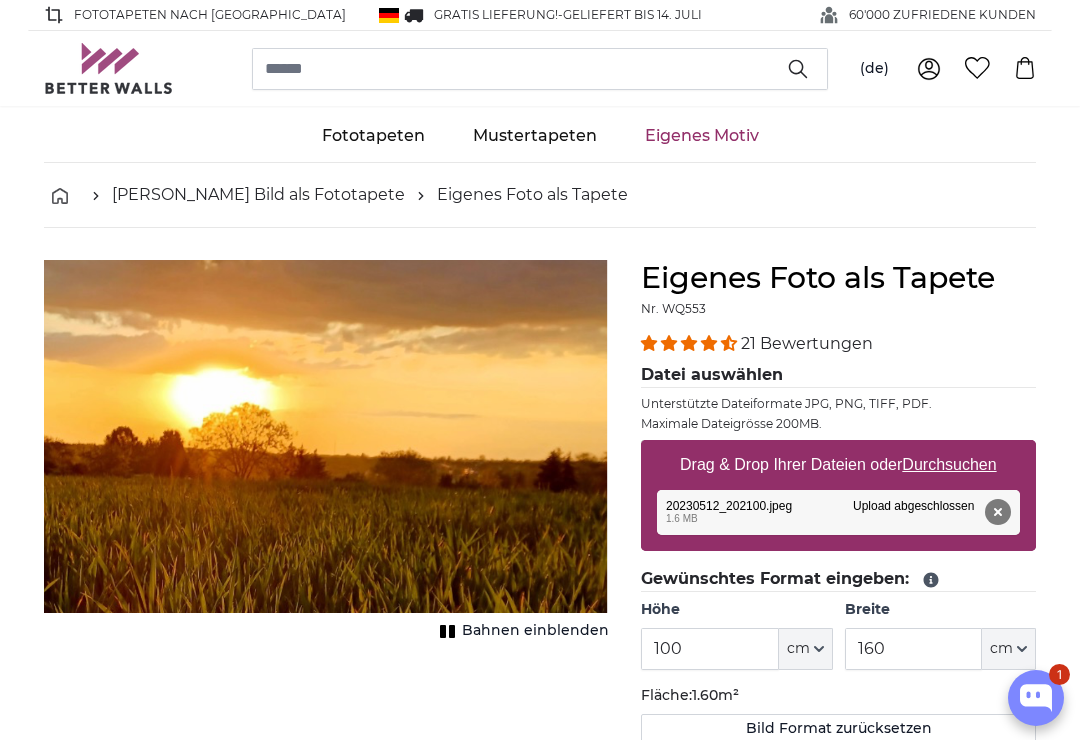 click on "Durchsuchen" at bounding box center [950, 464] 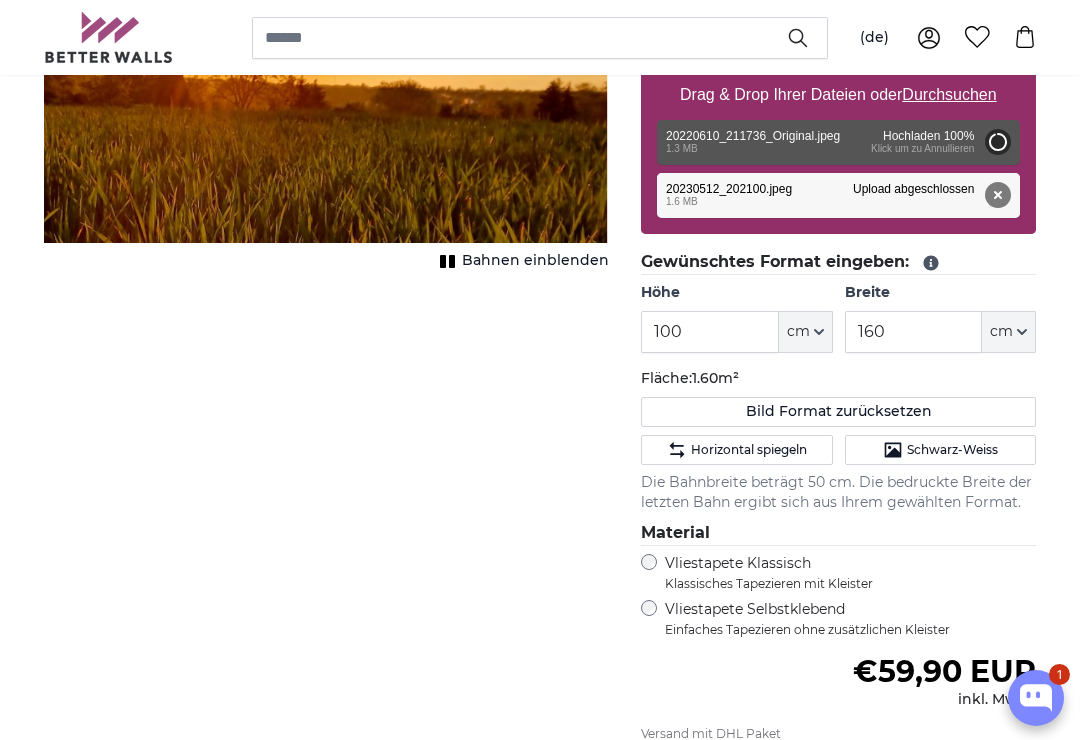 scroll, scrollTop: 371, scrollLeft: 0, axis: vertical 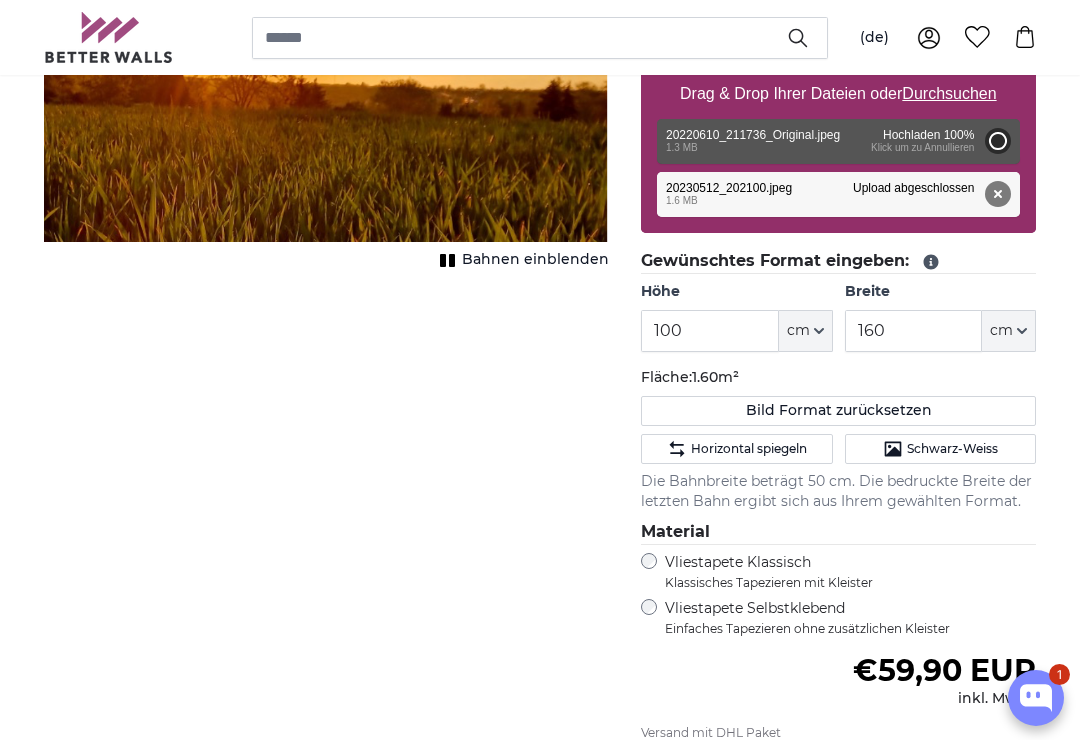 type on "200" 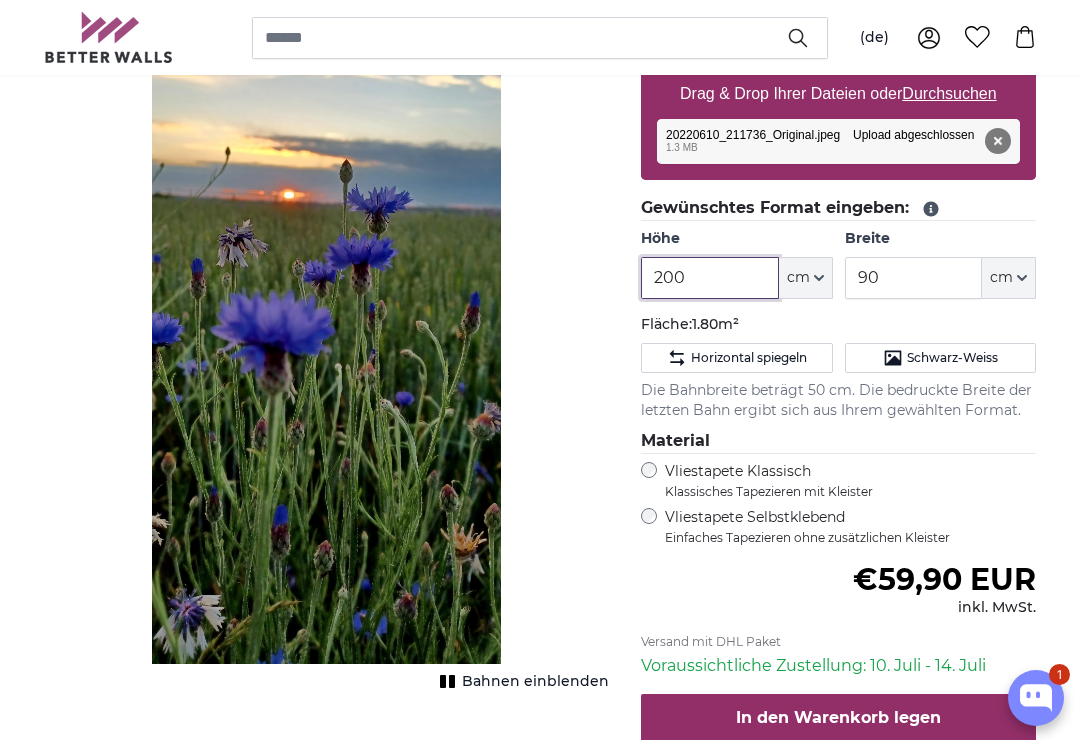 click on "200" at bounding box center (709, 278) 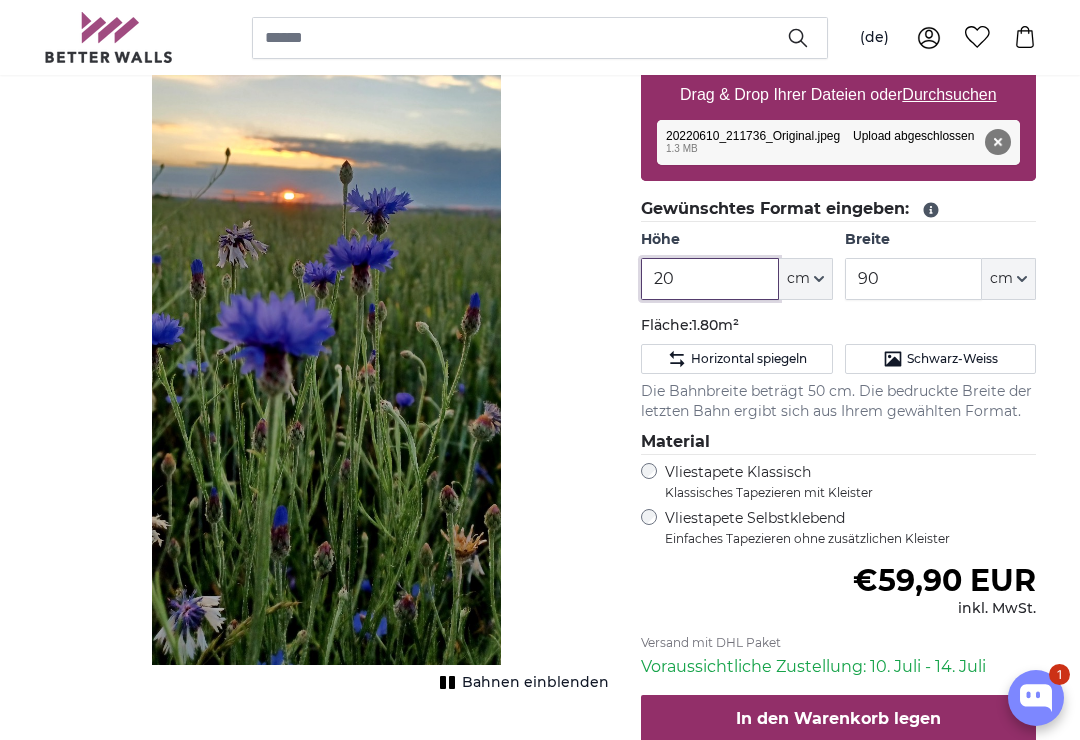 type on "2" 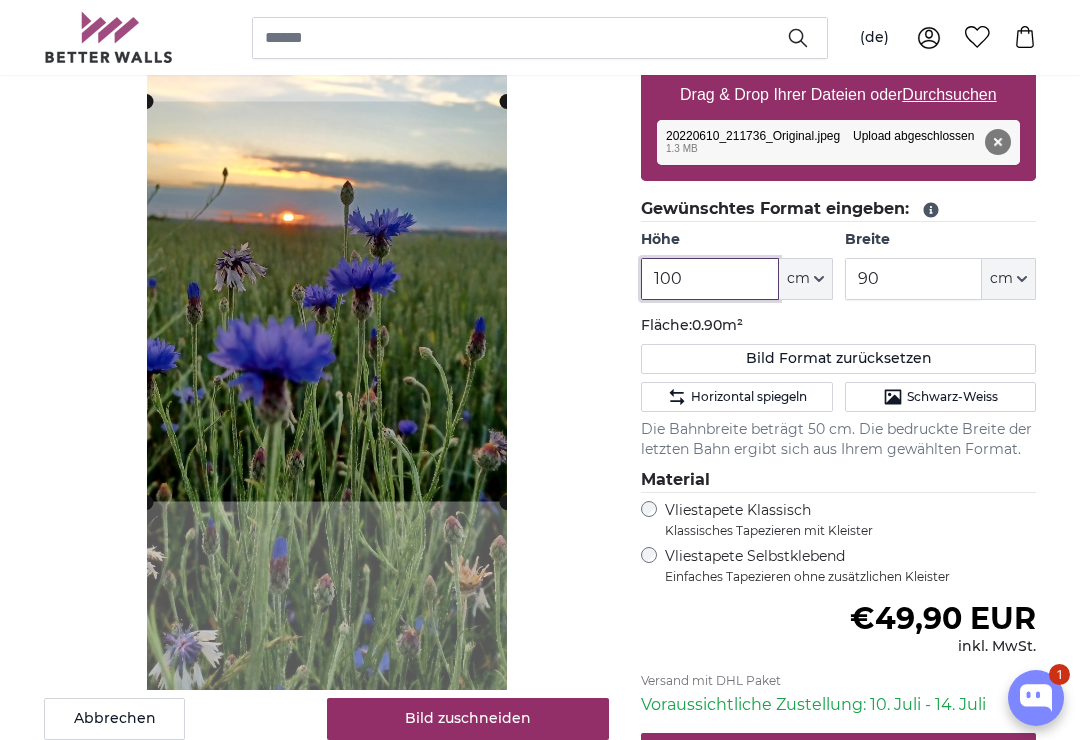 type on "100" 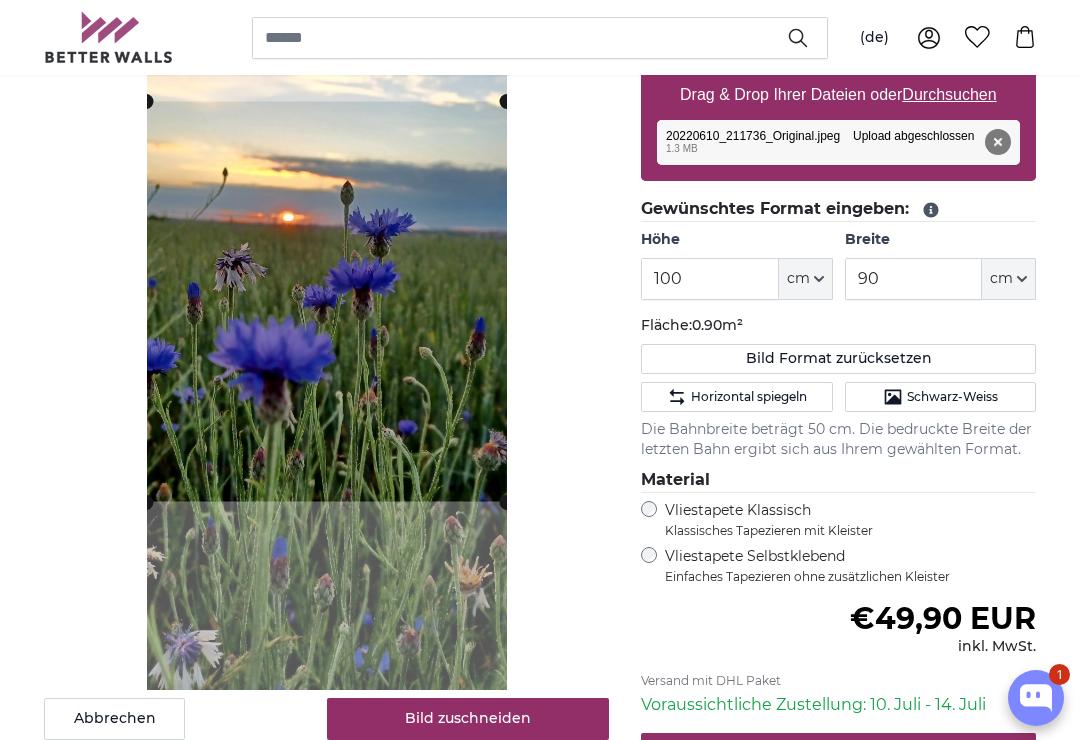 click on "90" at bounding box center [913, 279] 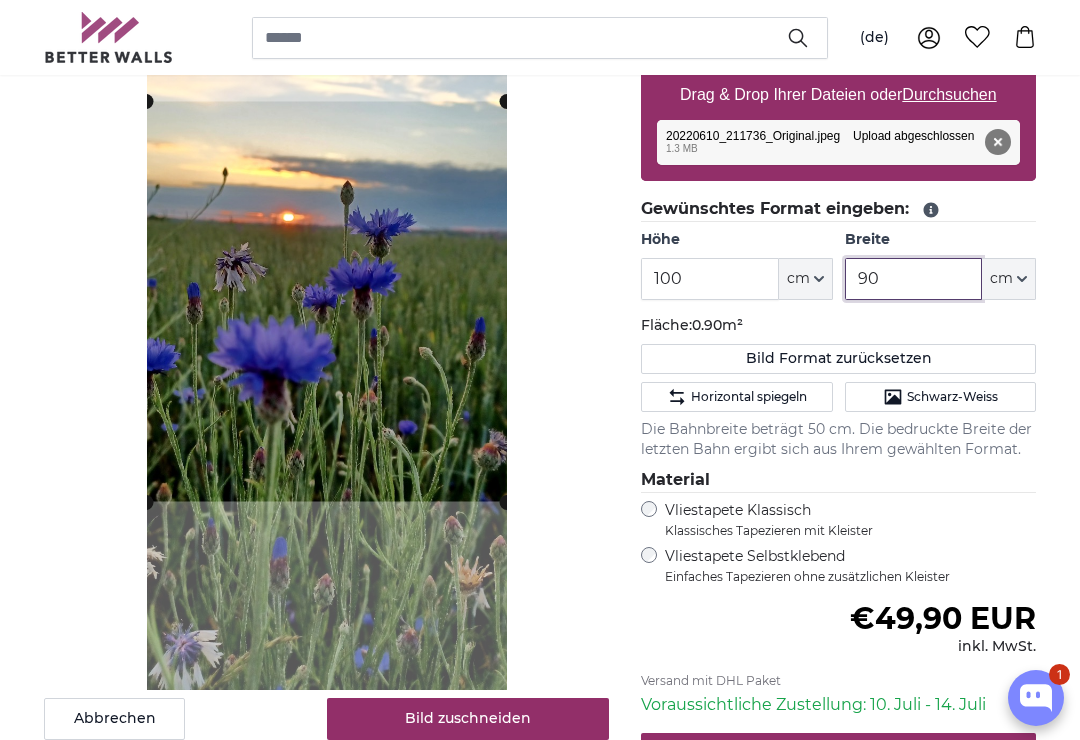 type on "9" 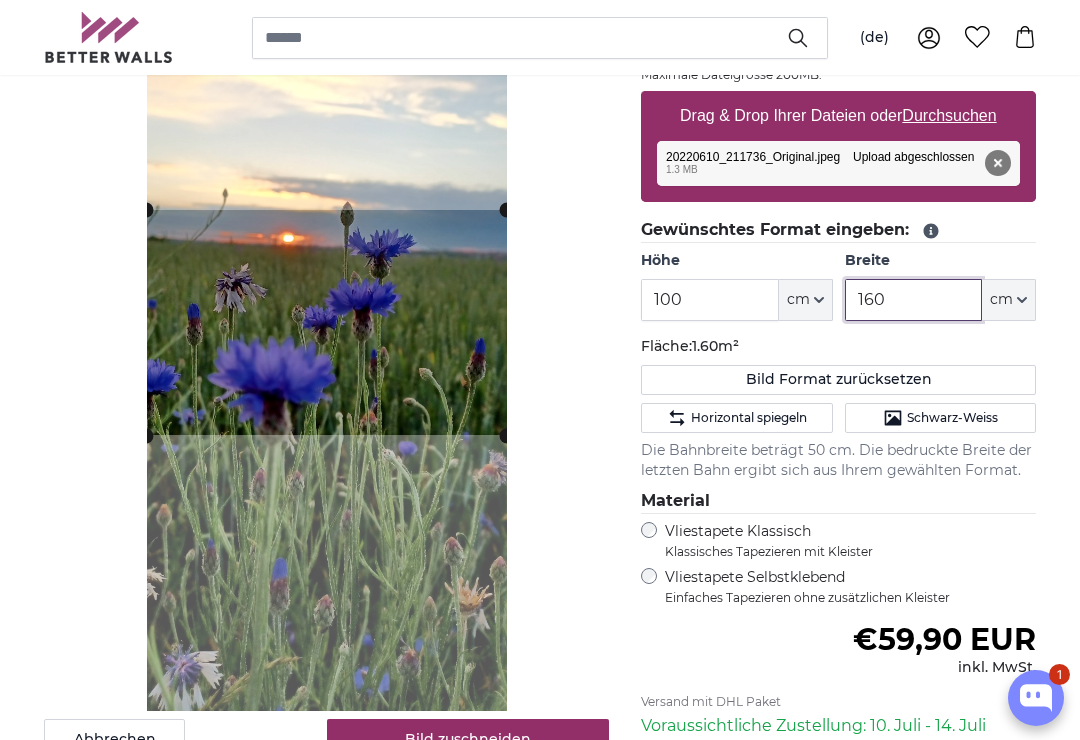 scroll, scrollTop: 319, scrollLeft: 0, axis: vertical 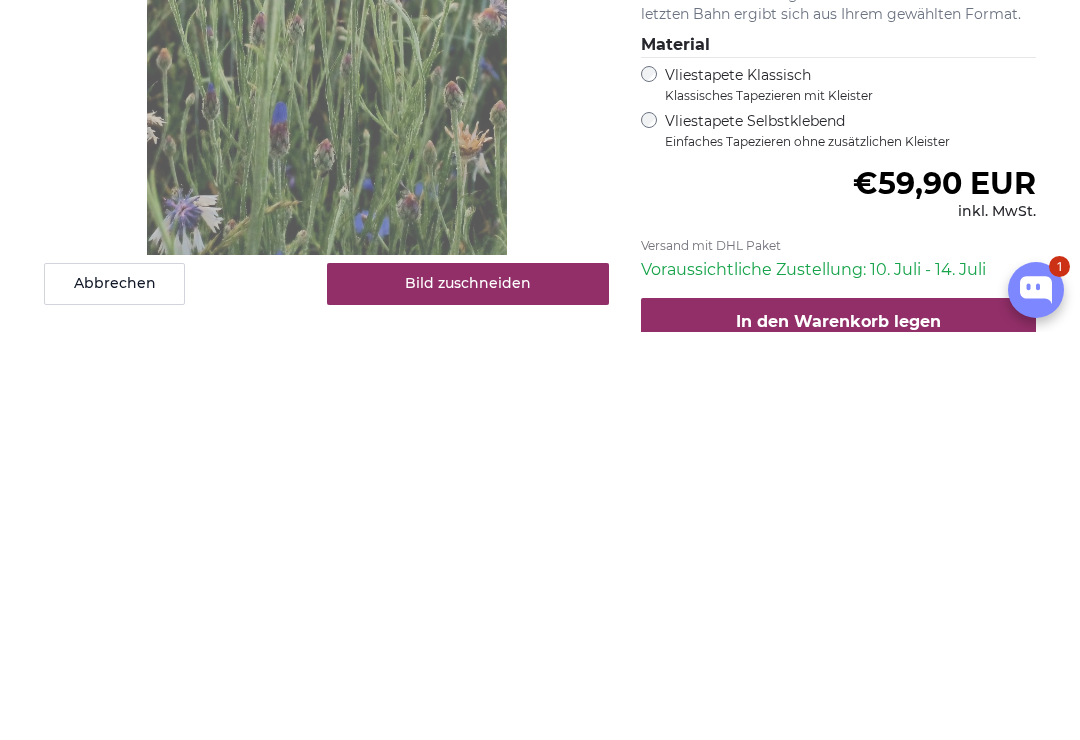type on "160" 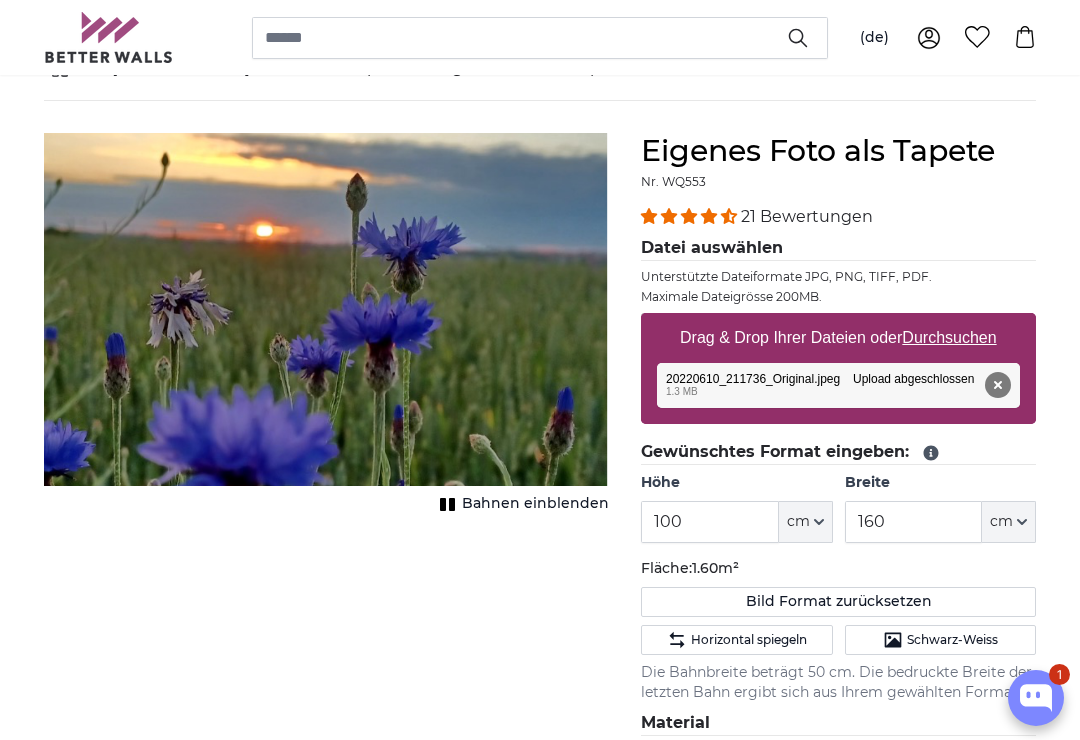 scroll, scrollTop: 0, scrollLeft: 0, axis: both 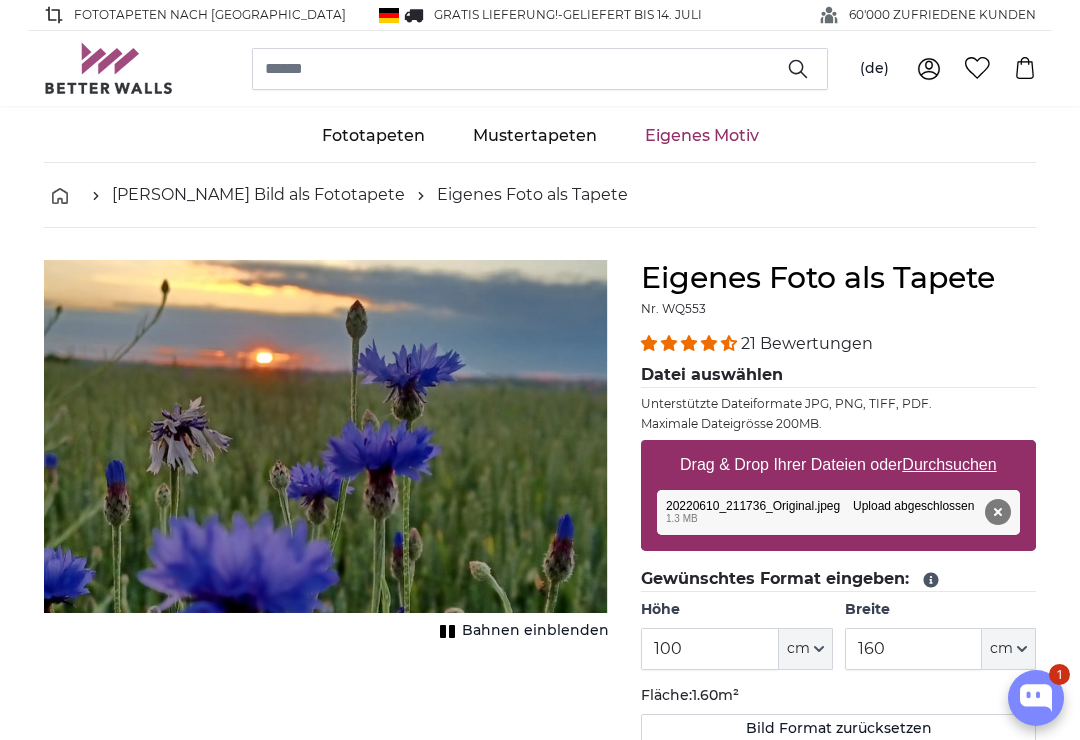 click on "Durchsuchen" at bounding box center (950, 464) 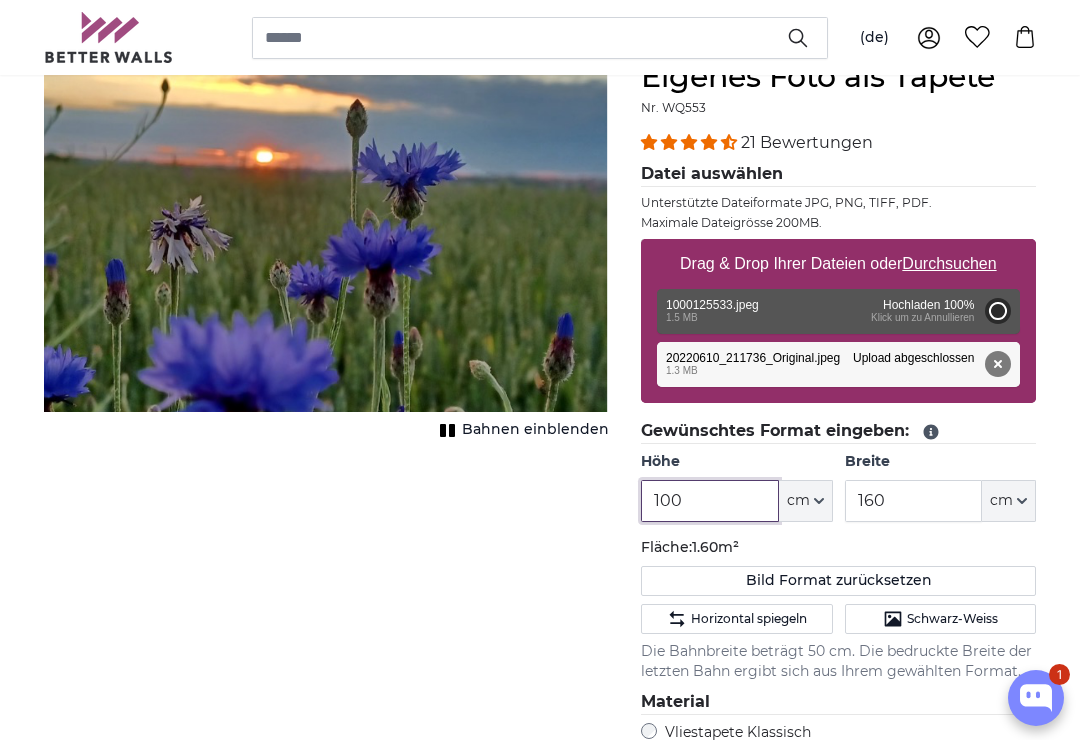 click on "100" at bounding box center [709, 501] 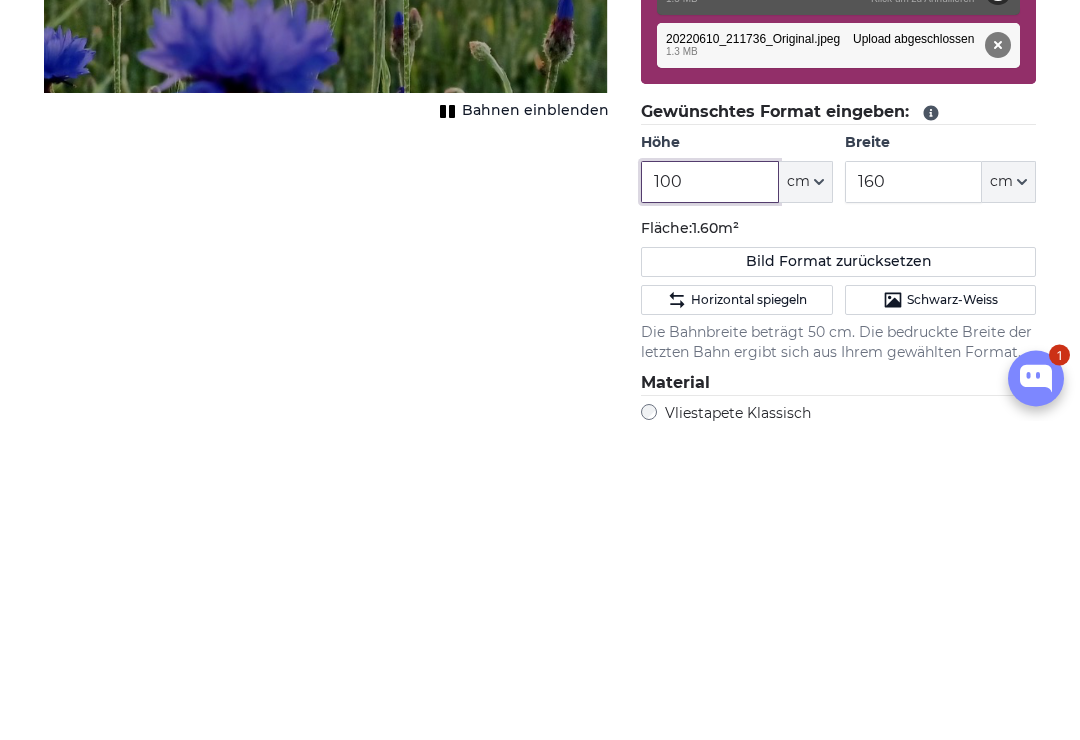 type on "200" 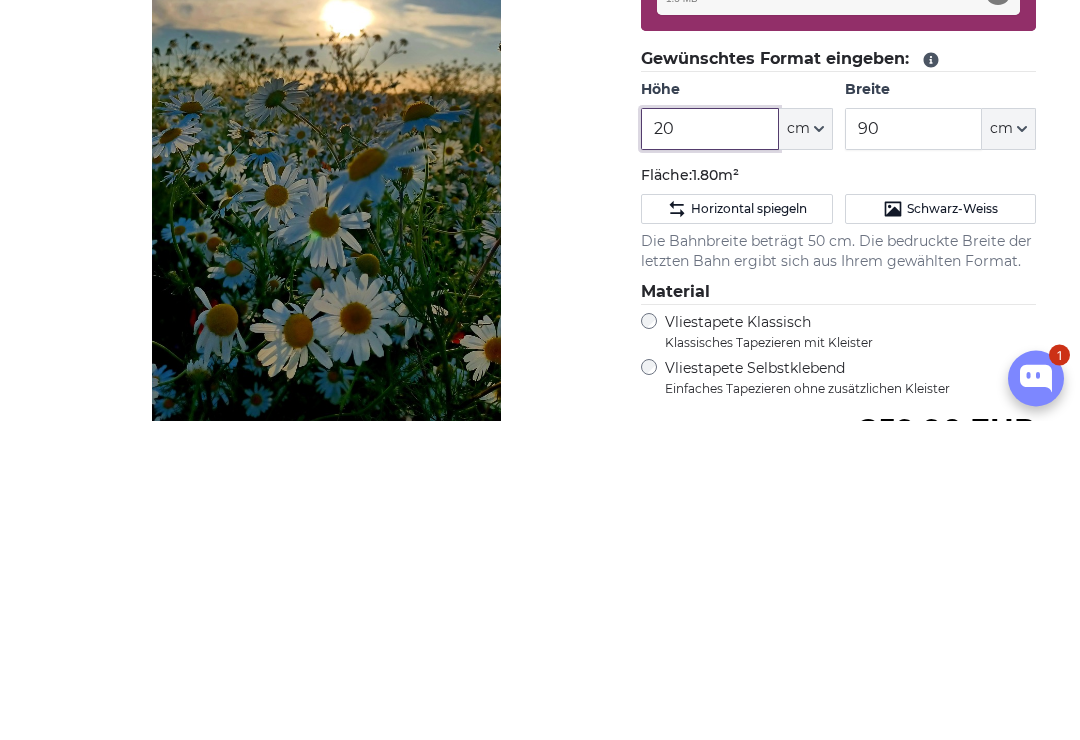 type on "2" 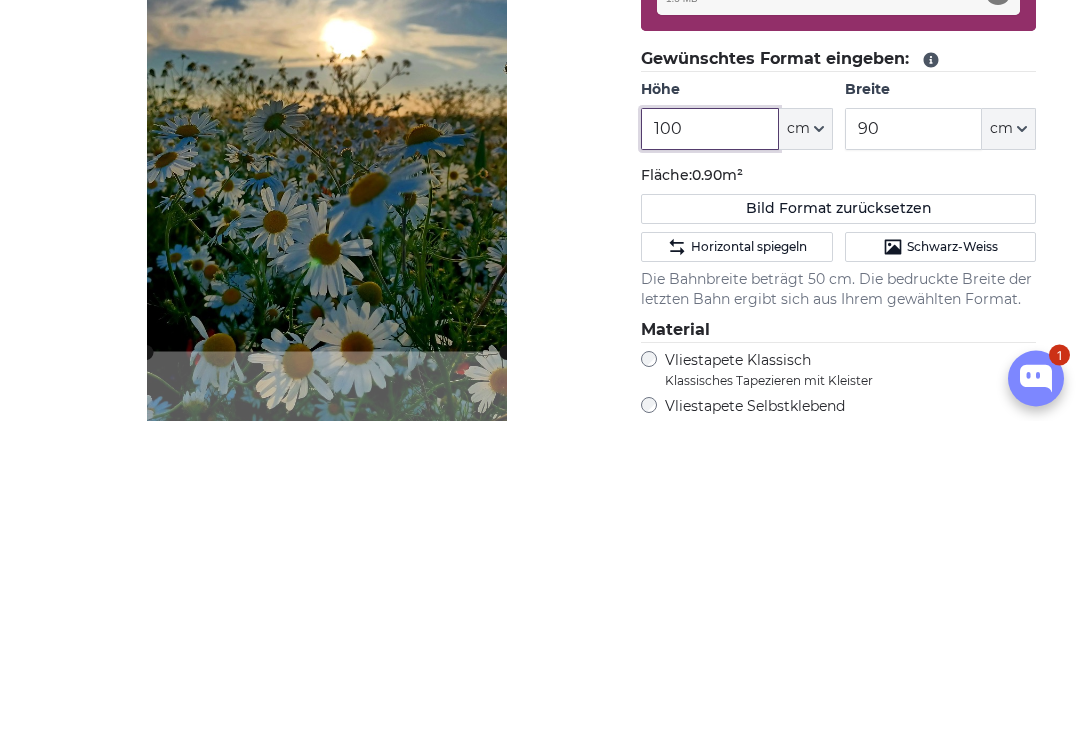 type on "100" 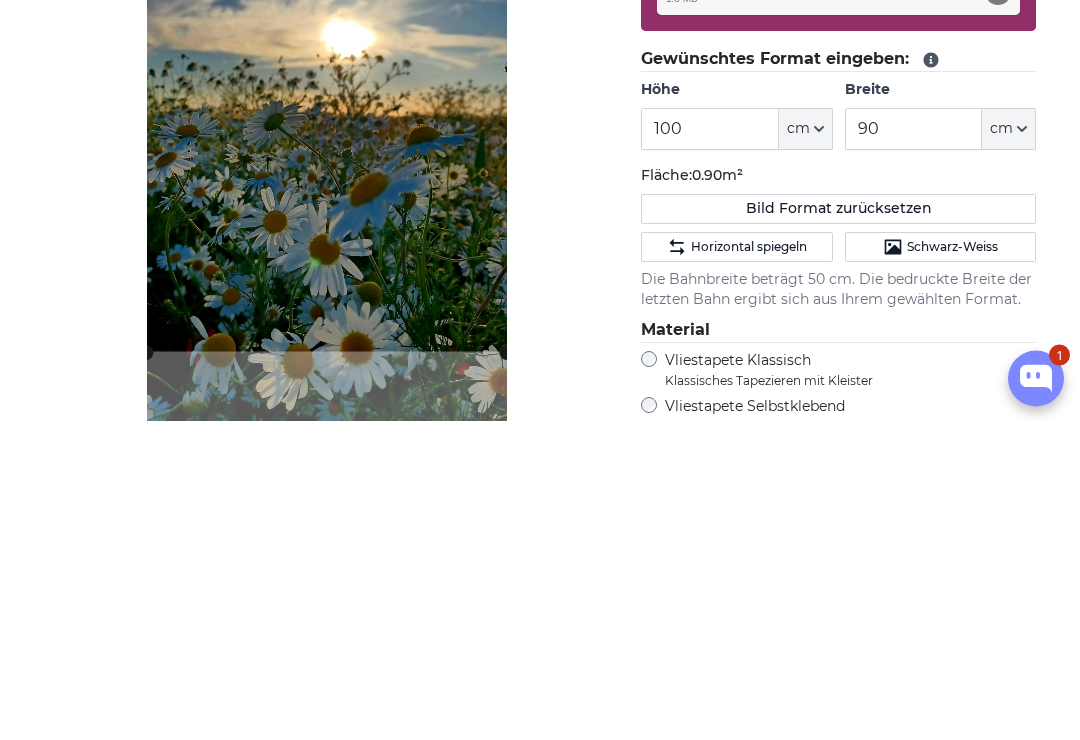 click on "90" at bounding box center (913, 449) 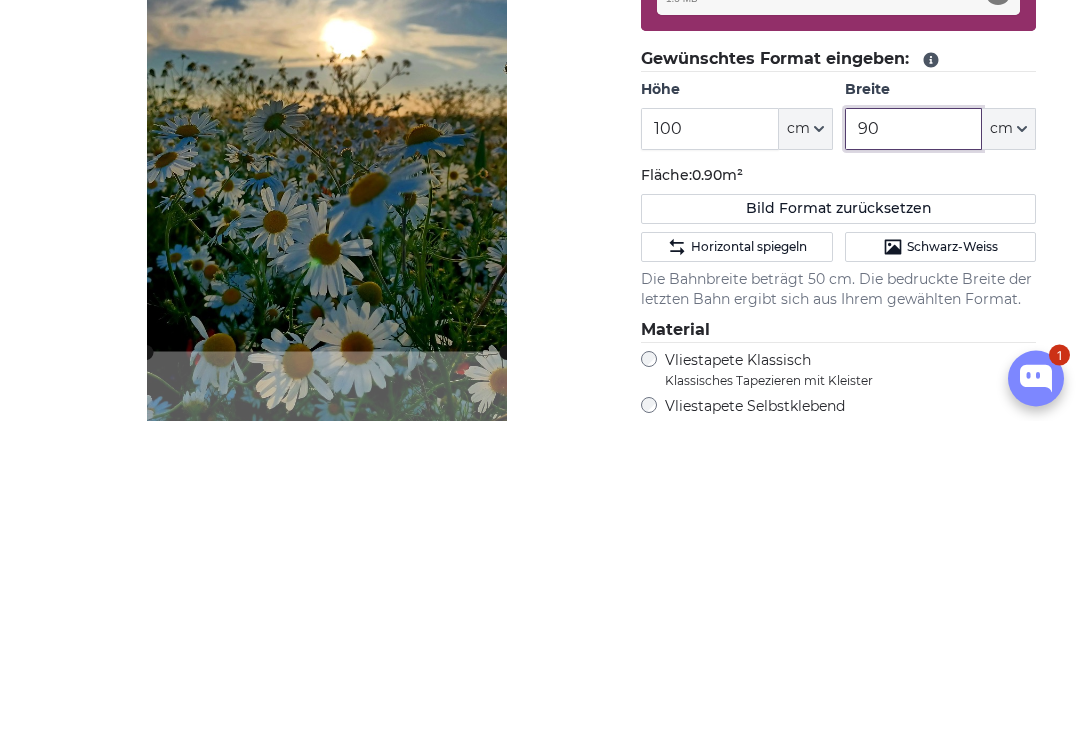 type on "9" 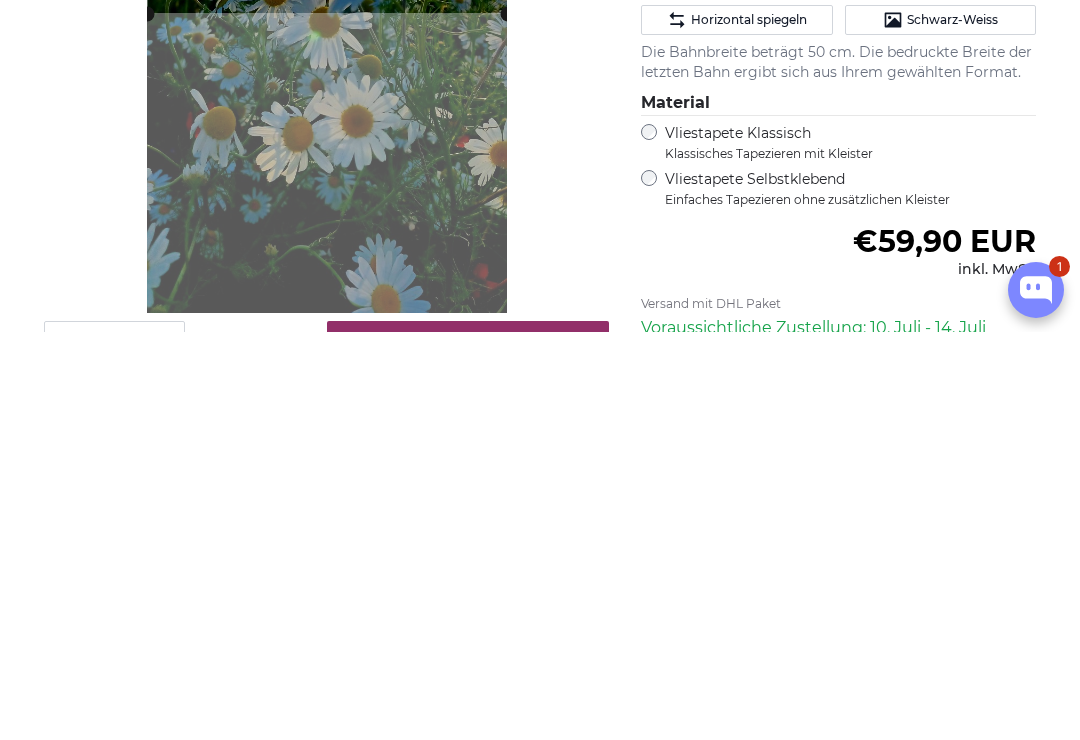 type on "160" 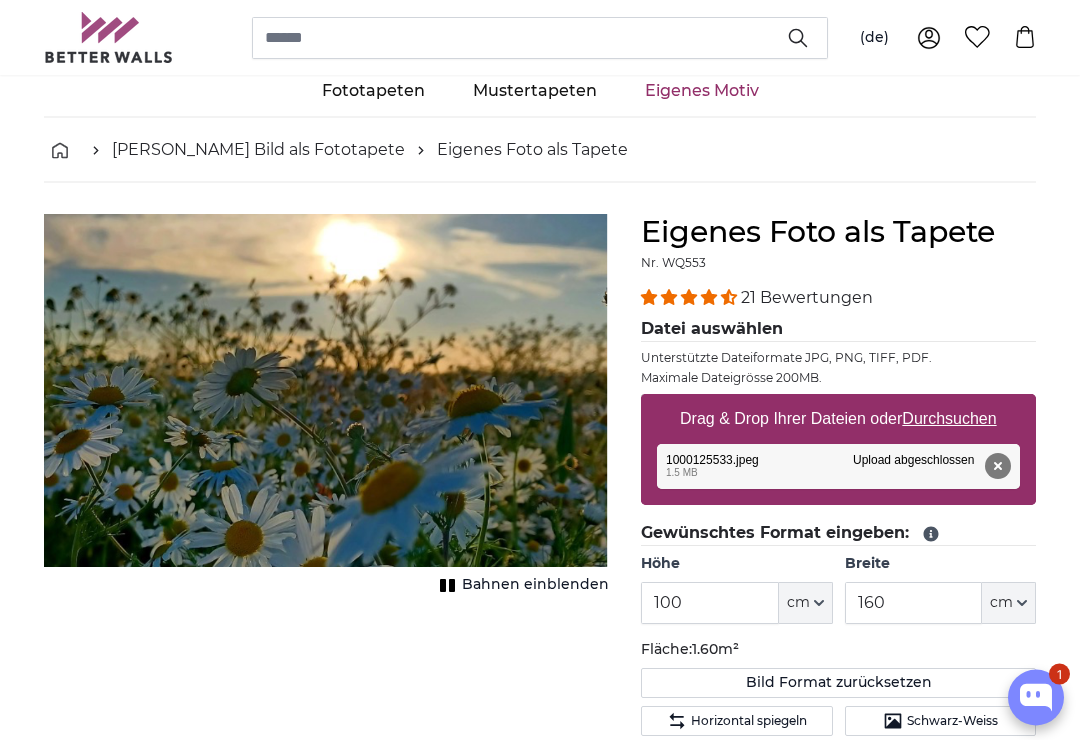 scroll, scrollTop: 0, scrollLeft: 0, axis: both 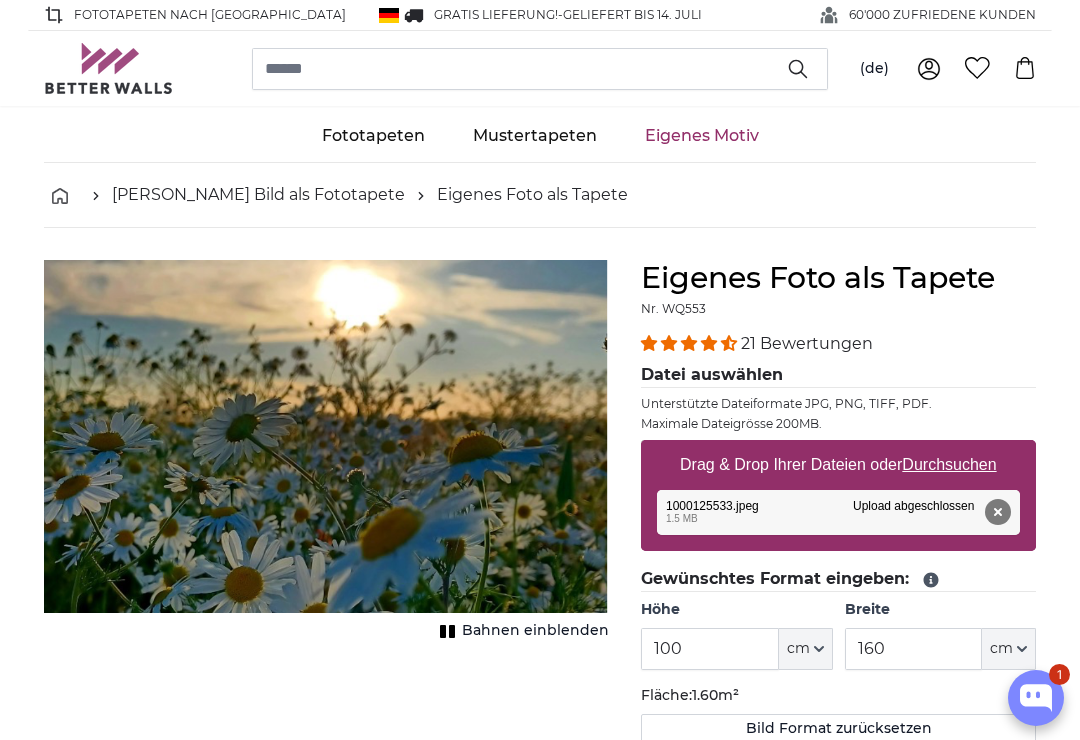 click on "Drag & Drop Ihrer Dateien oder  Durchsuchen" at bounding box center [838, 465] 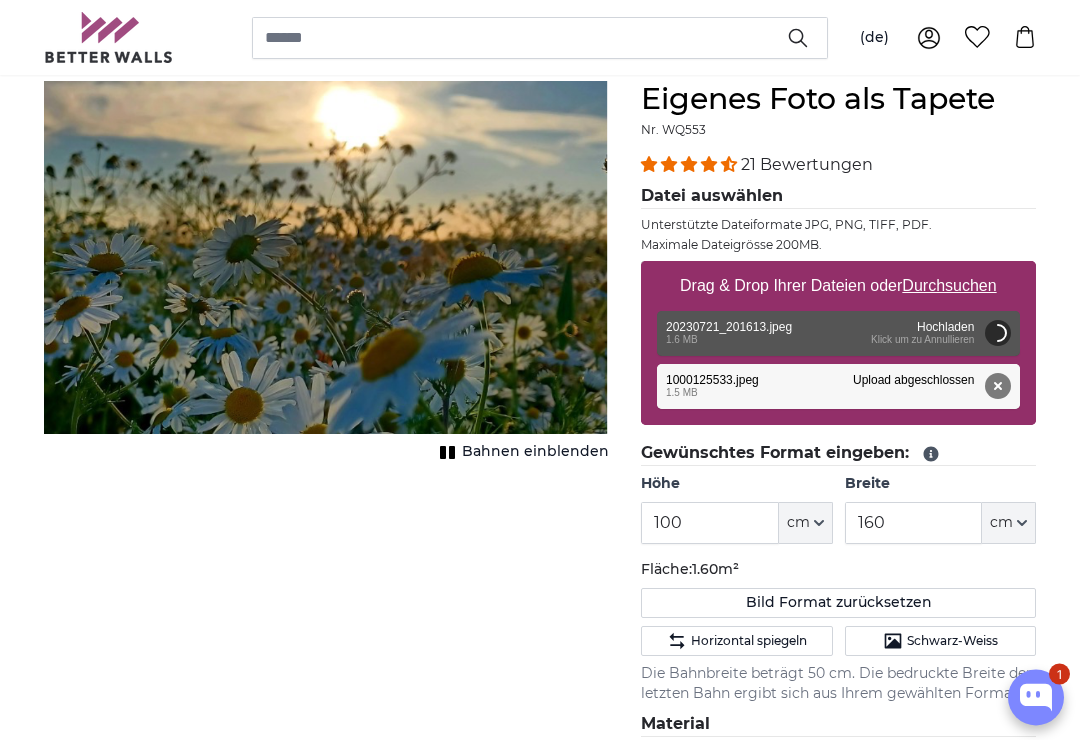 scroll, scrollTop: 187, scrollLeft: 0, axis: vertical 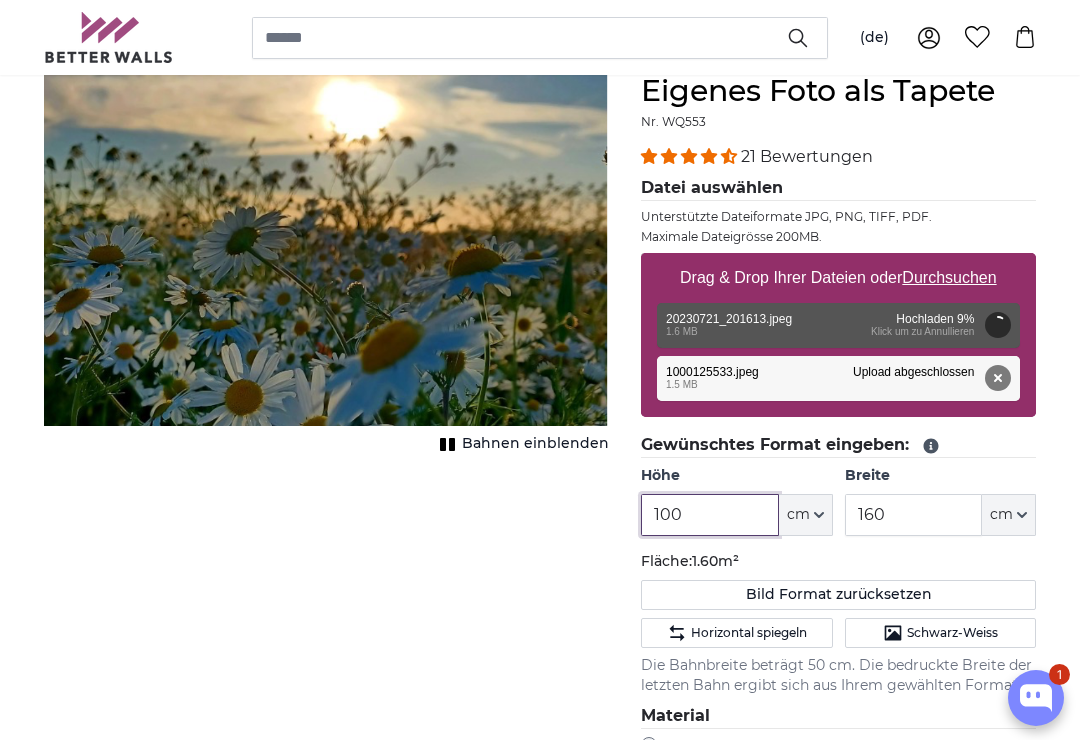 click on "100" at bounding box center [709, 515] 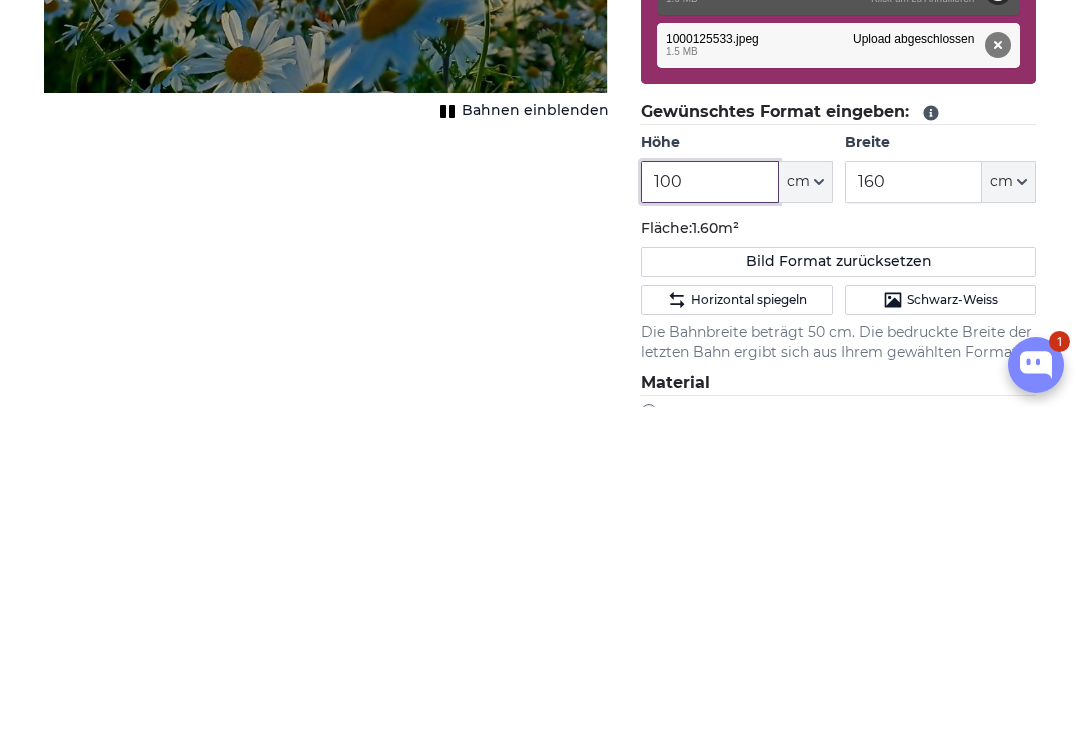 type on "200" 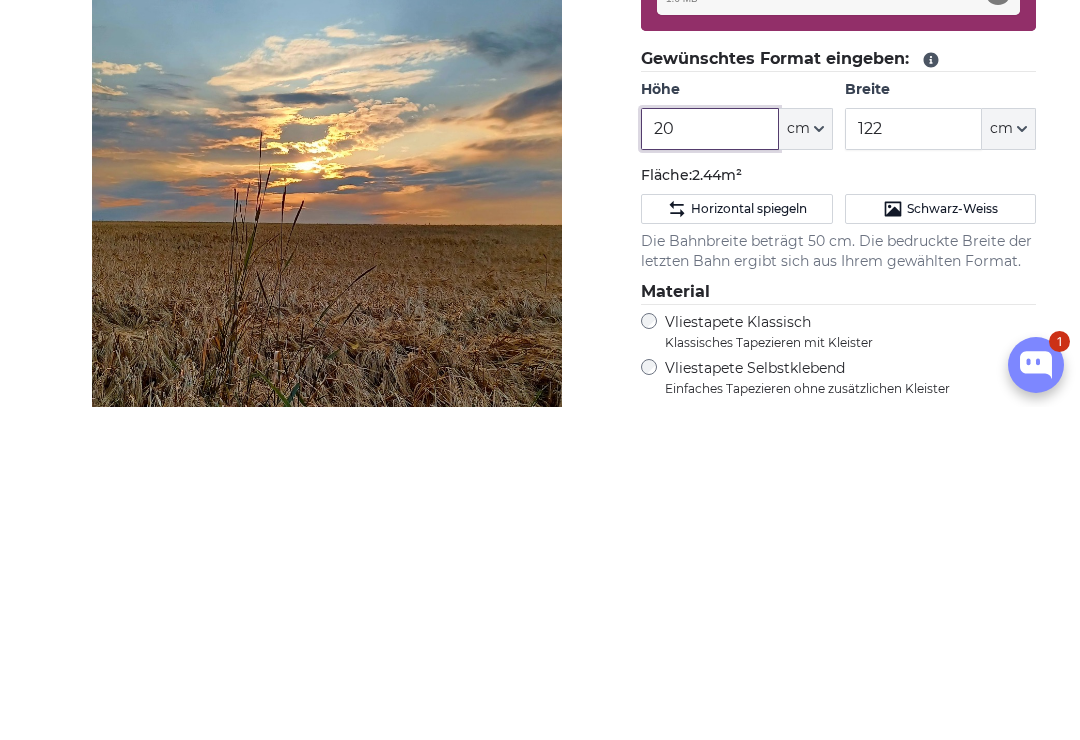 type on "2" 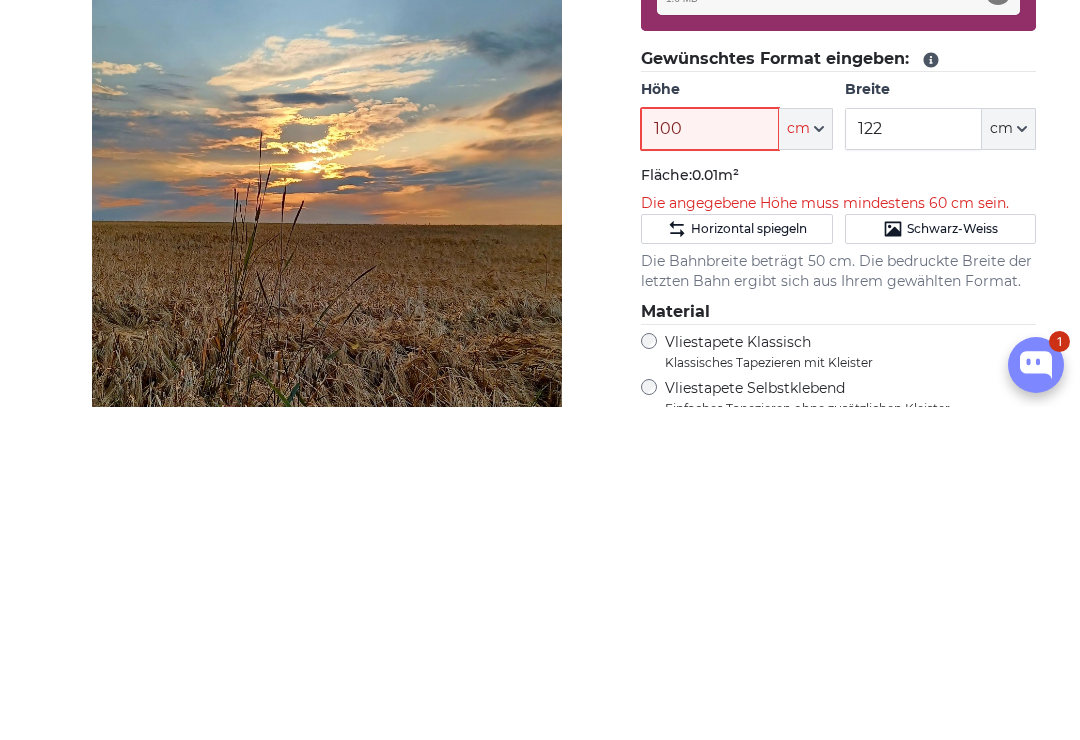 type on "100" 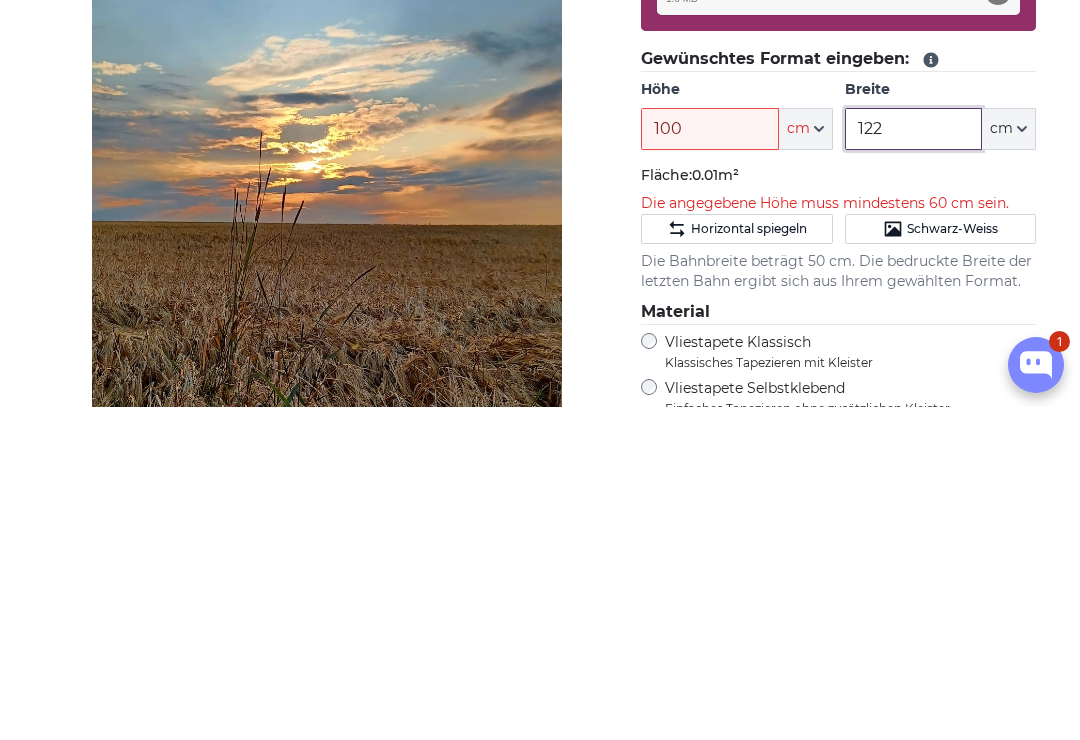 click on "122" at bounding box center [913, 462] 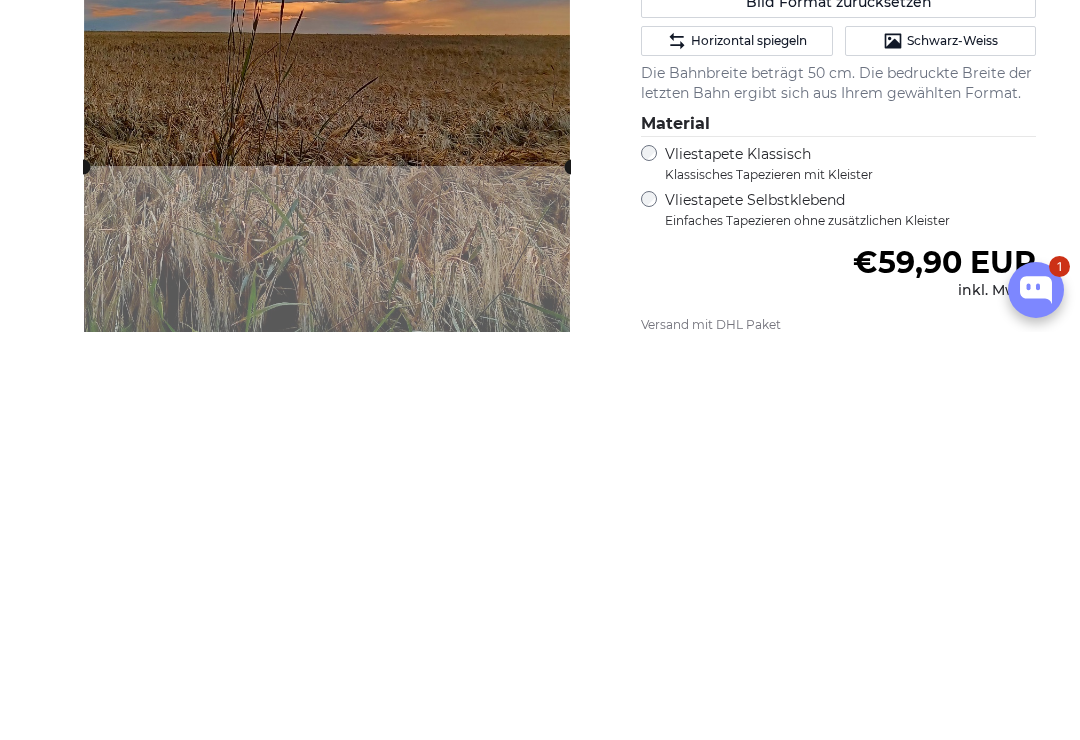 type on "160" 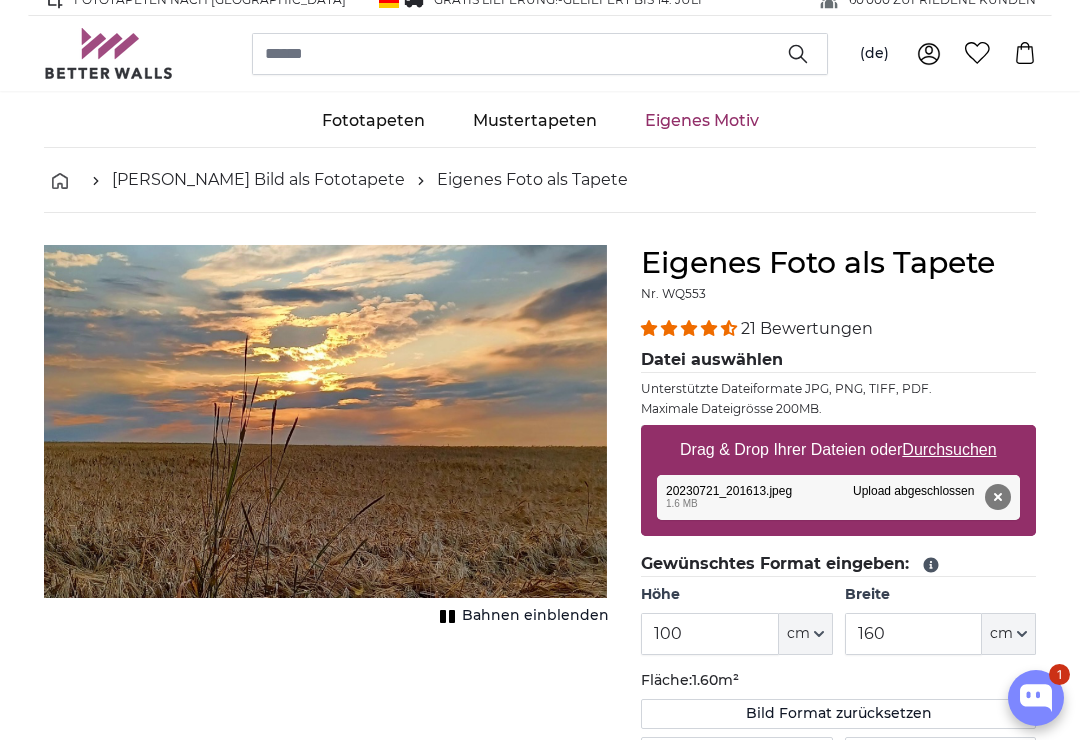 scroll, scrollTop: 0, scrollLeft: 0, axis: both 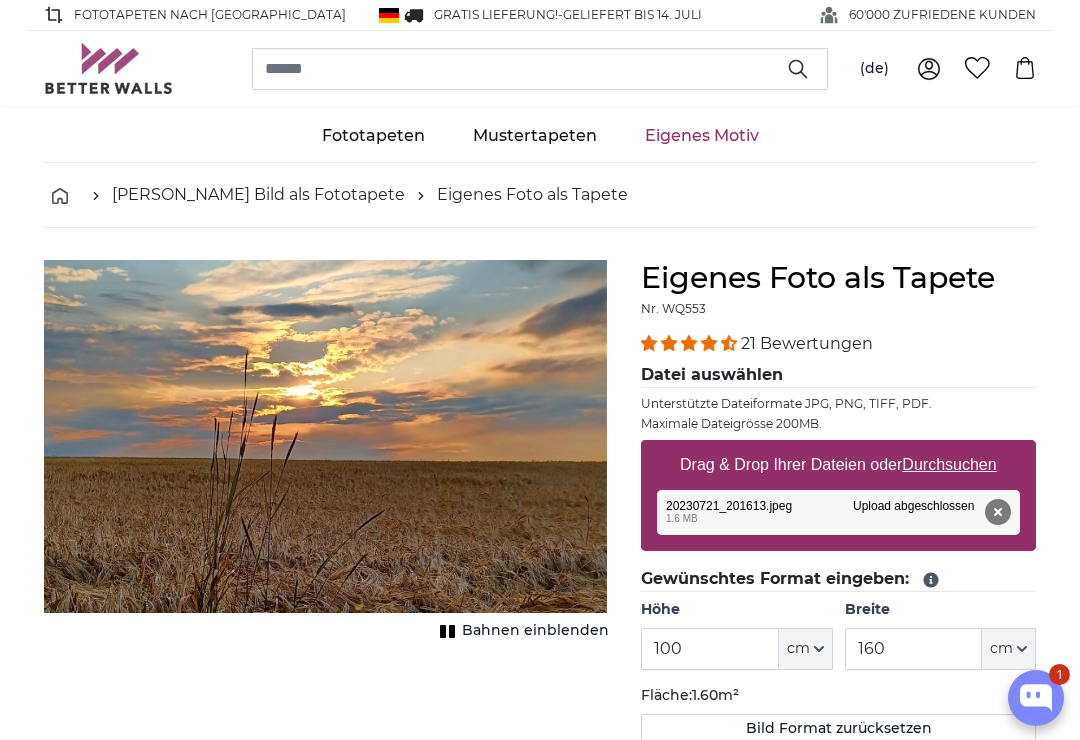 click on "Drag & Drop Ihrer Dateien oder  Durchsuchen" at bounding box center (838, 465) 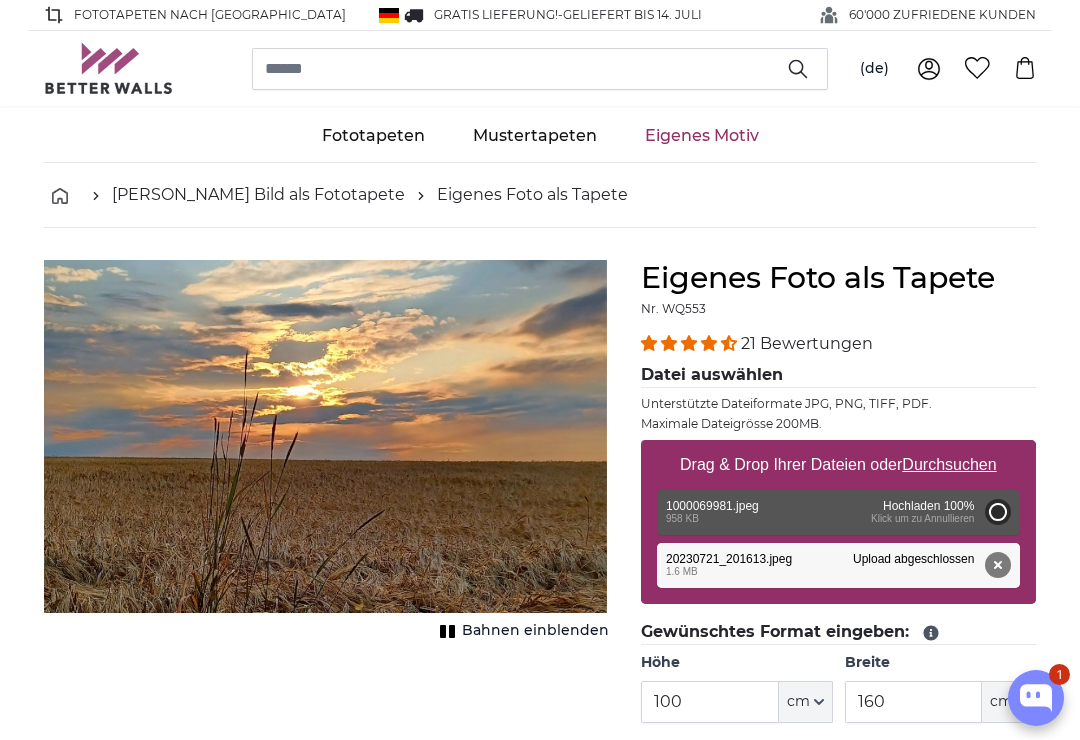 type on "200" 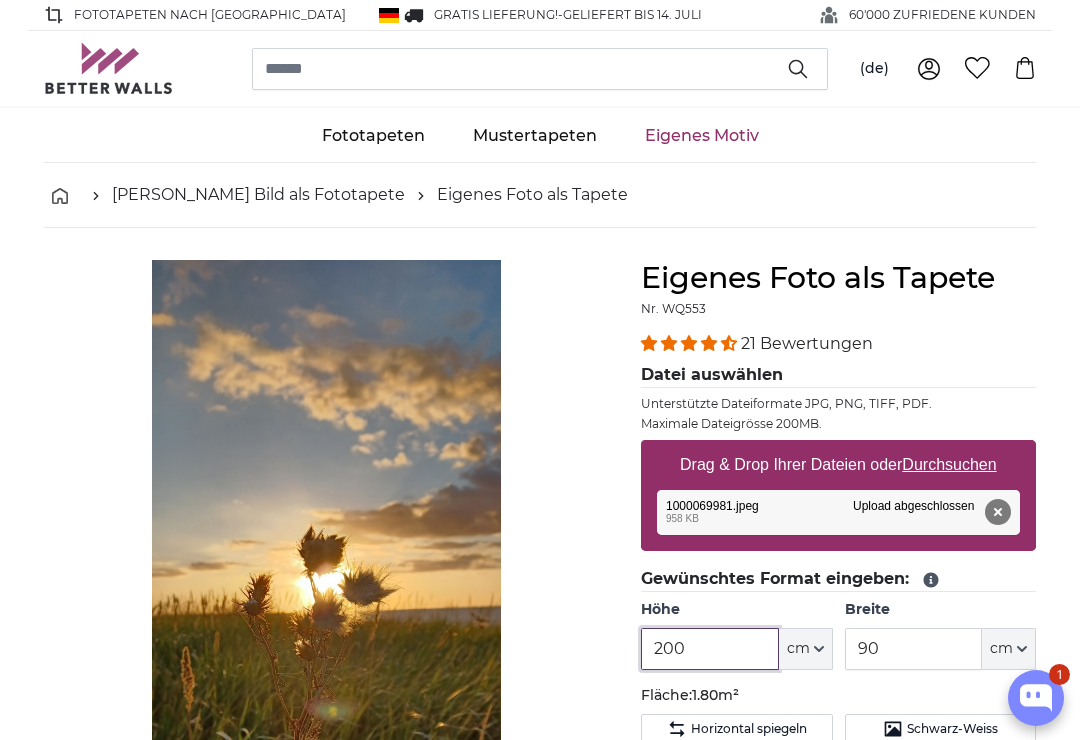 click on "200" at bounding box center [709, 649] 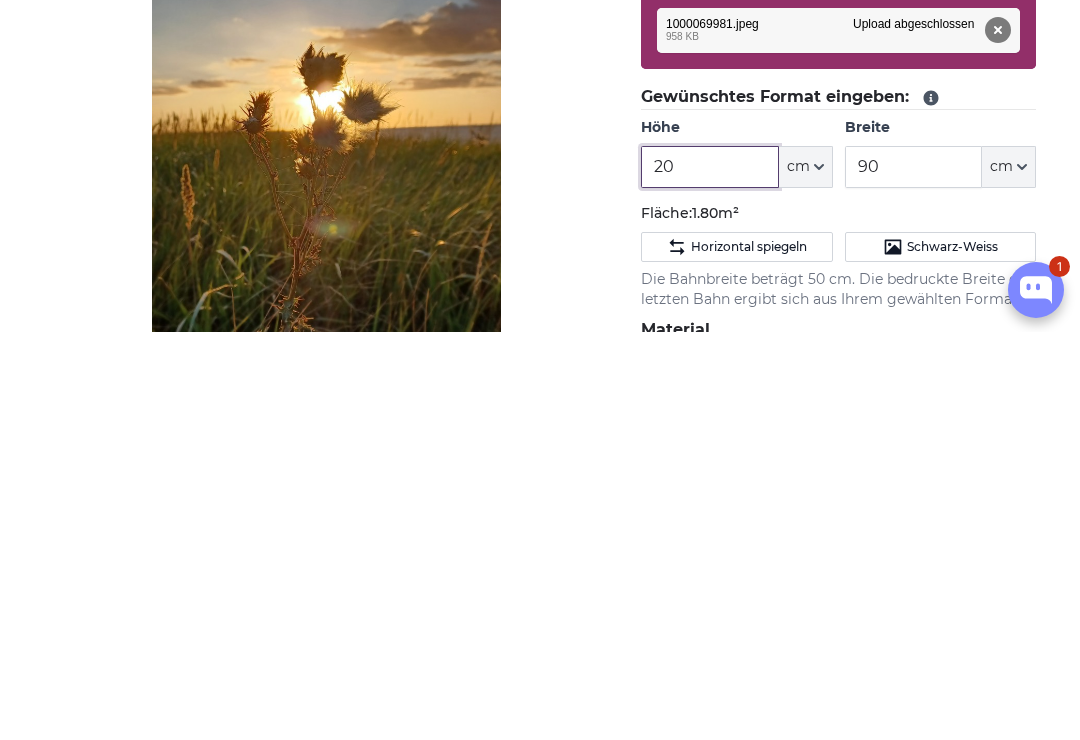 type on "2" 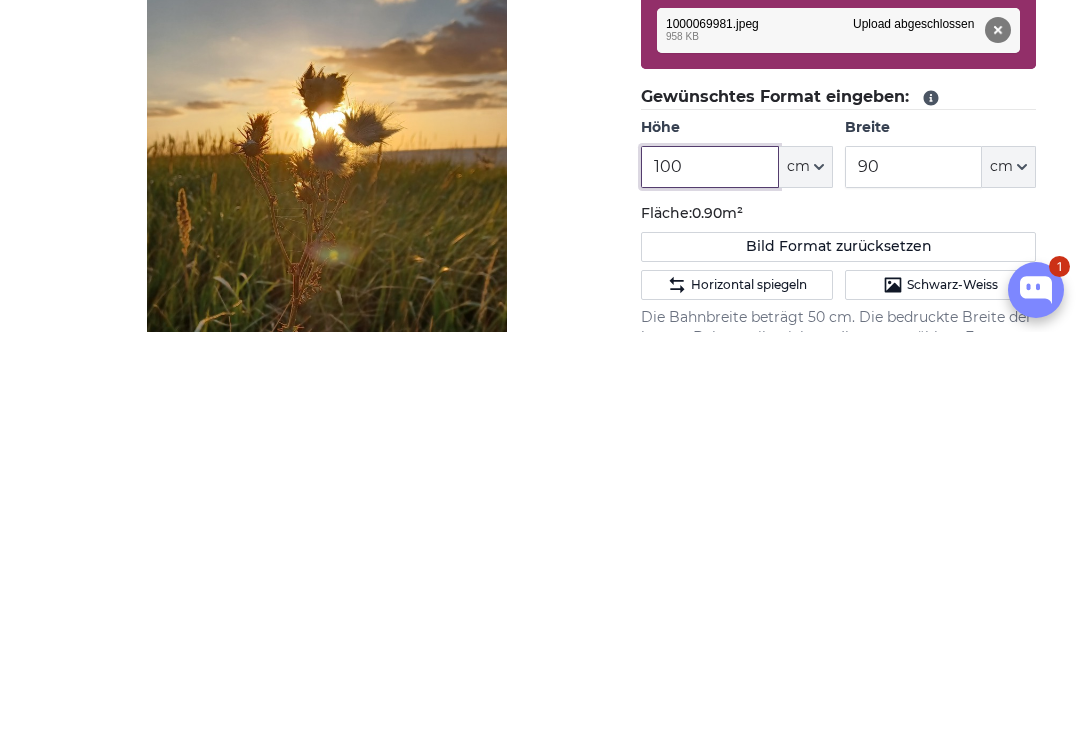 type on "100" 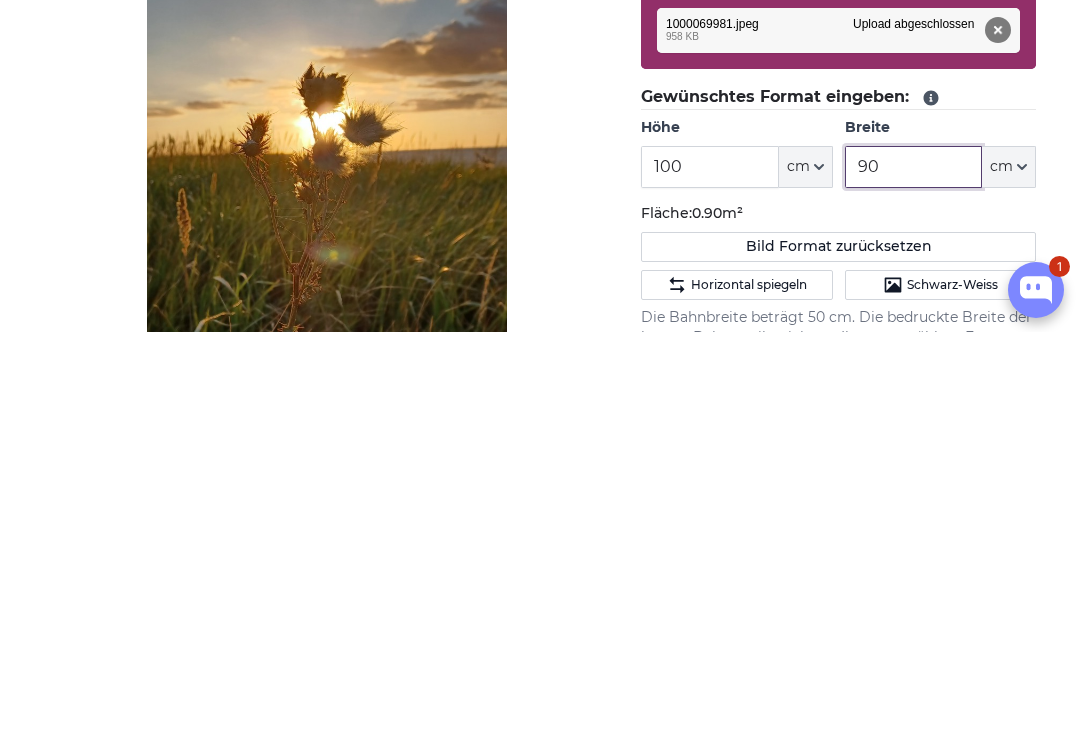 click on "90" at bounding box center (913, 575) 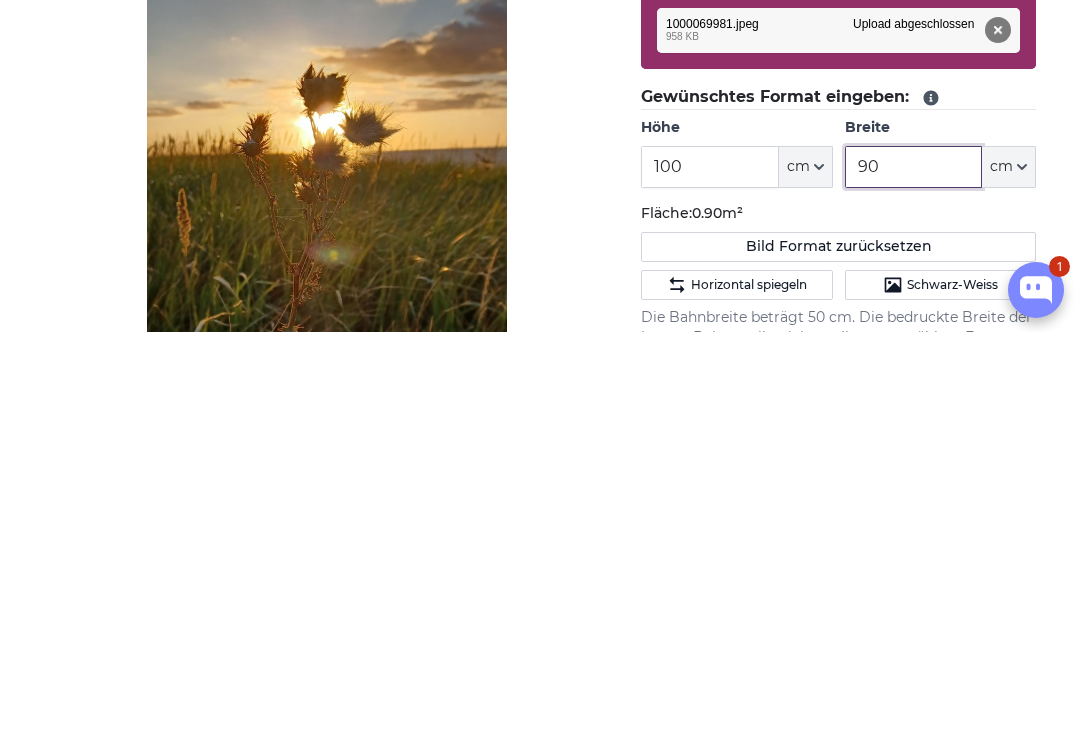 click on "90" at bounding box center (913, 575) 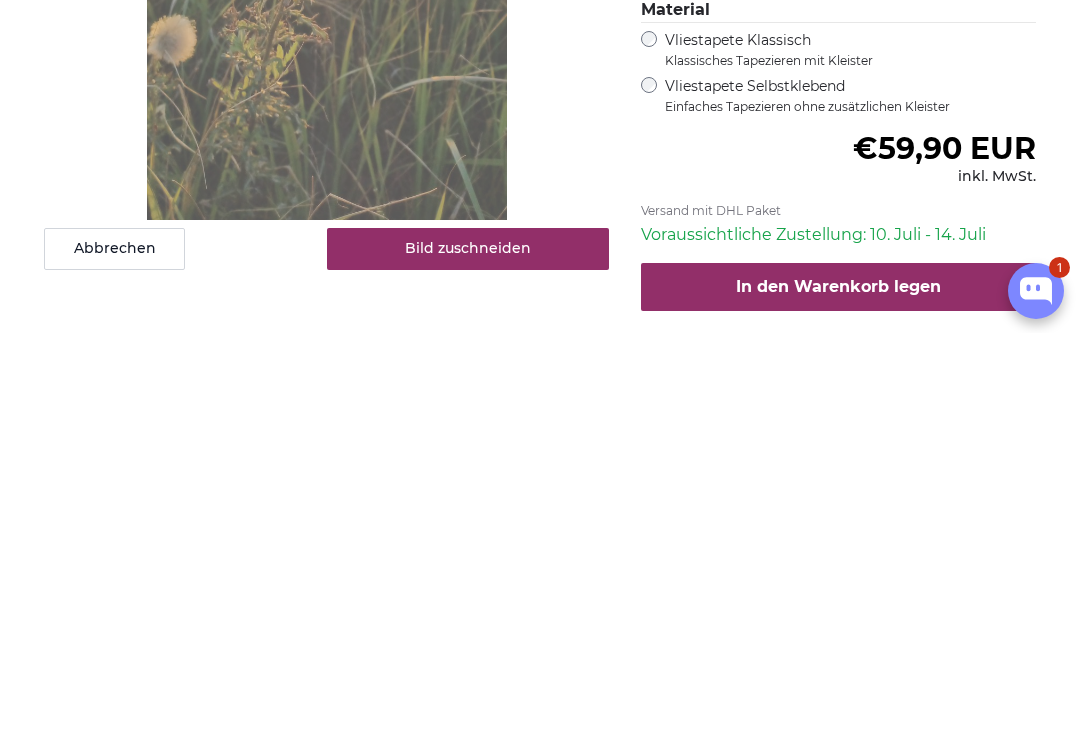 type on "160" 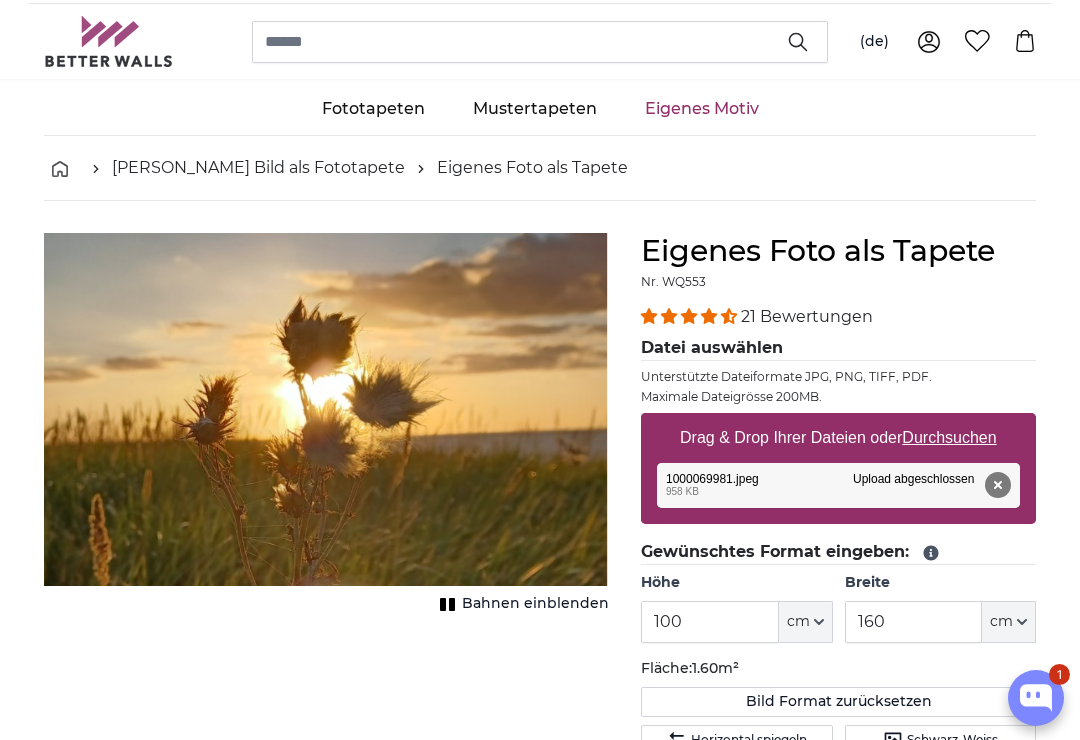 scroll, scrollTop: 0, scrollLeft: 0, axis: both 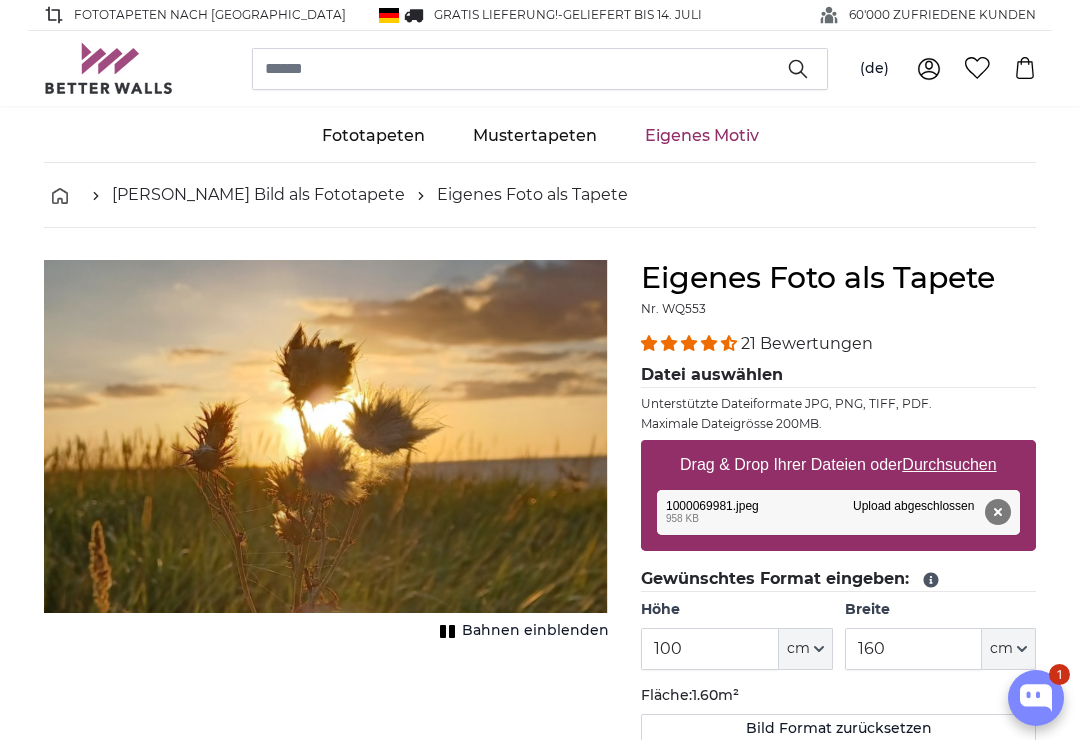 click on "Durchsuchen" at bounding box center (950, 464) 